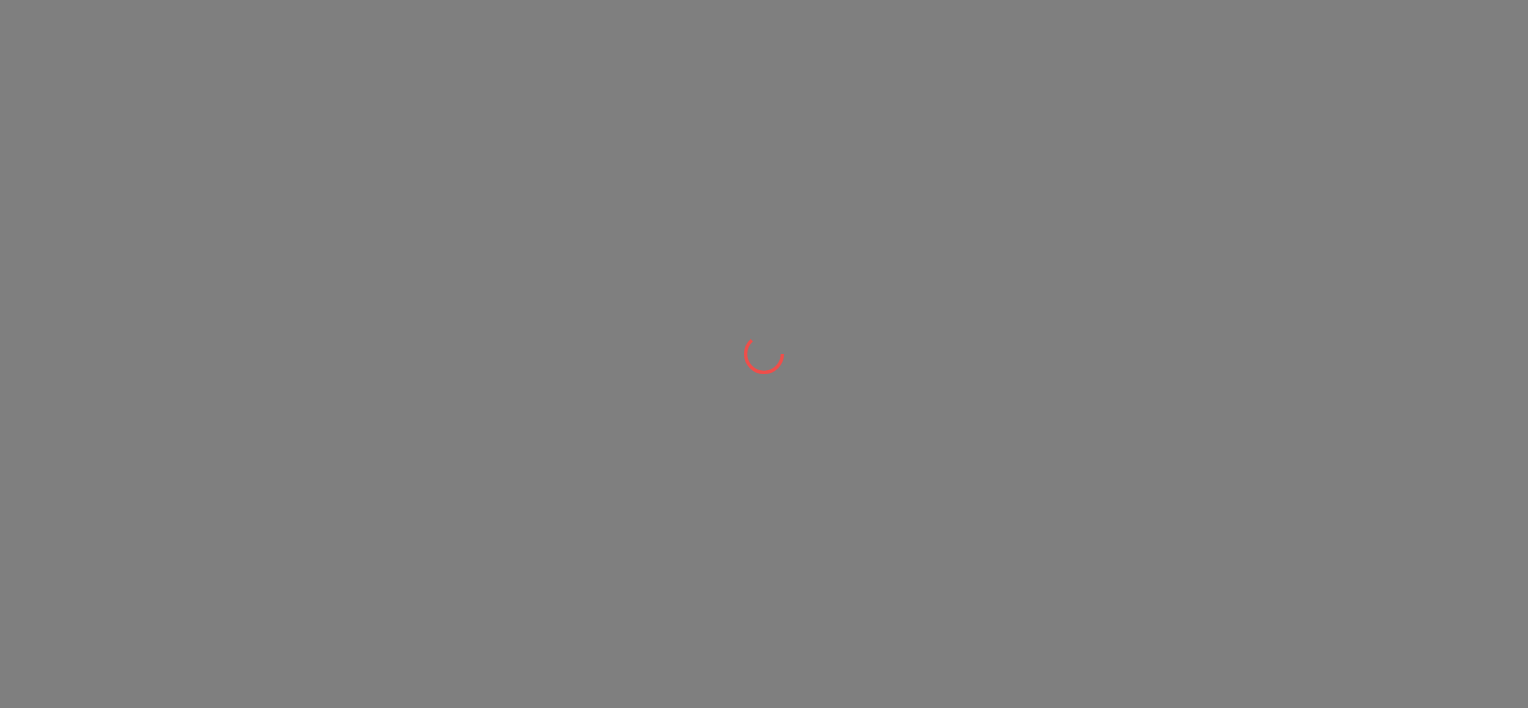 scroll, scrollTop: 0, scrollLeft: 0, axis: both 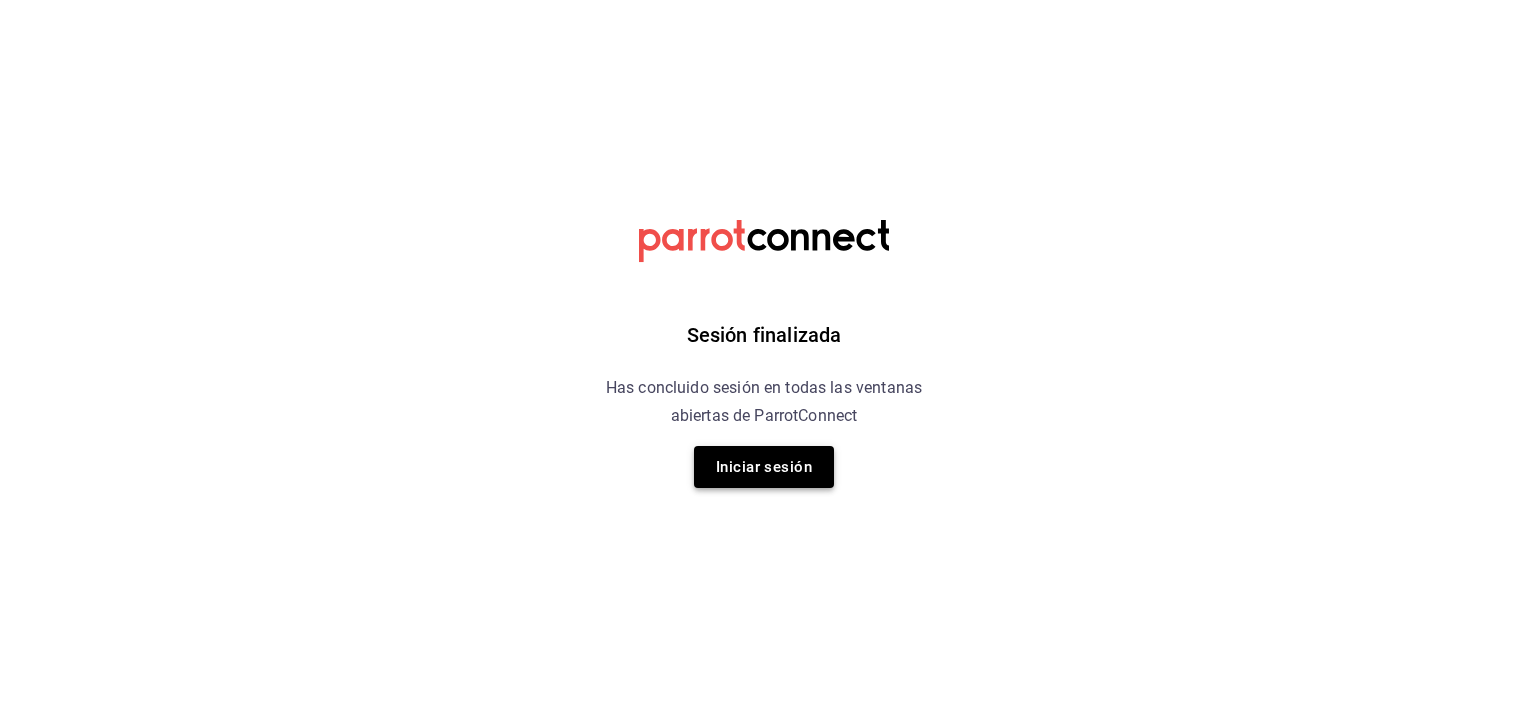 click on "Iniciar sesión" at bounding box center (764, 467) 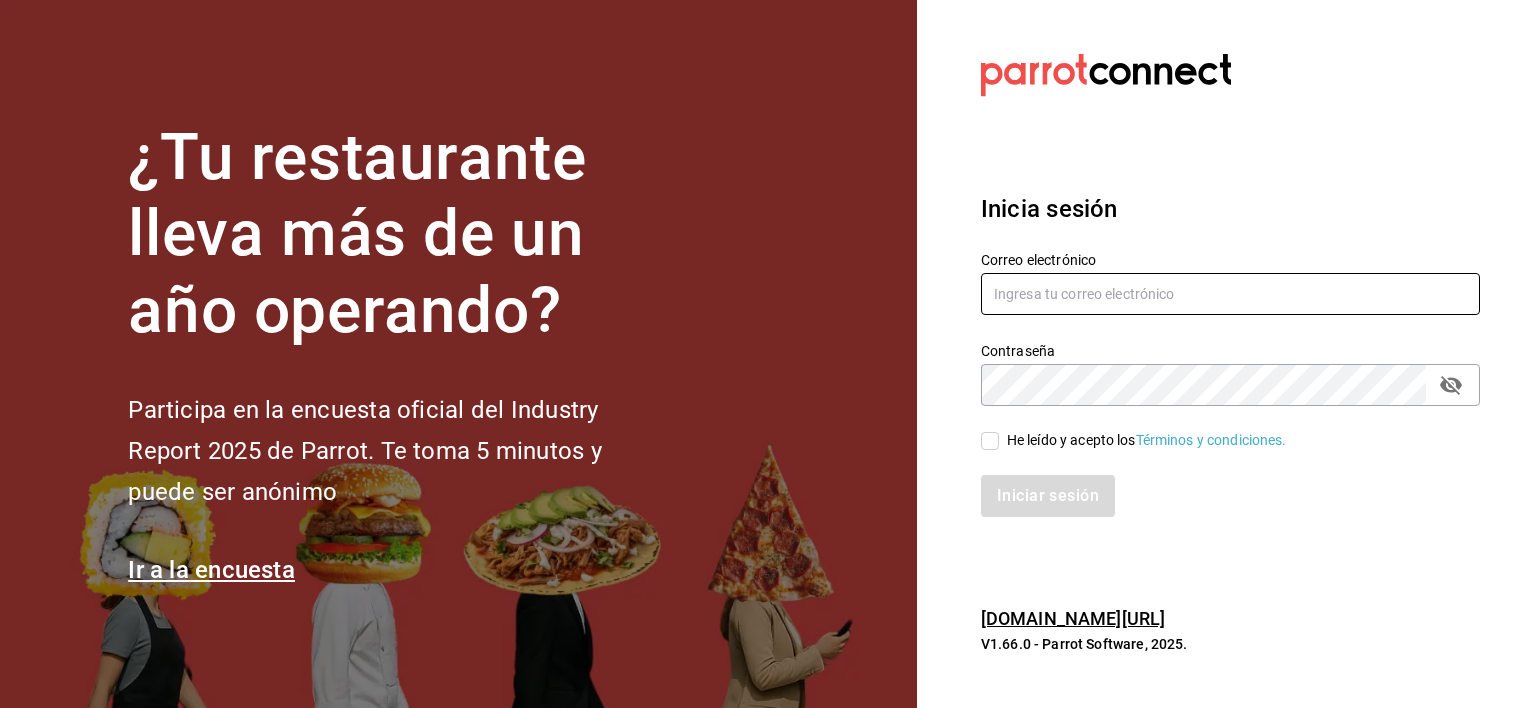 type on "[EMAIL_ADDRESS][DOMAIN_NAME]" 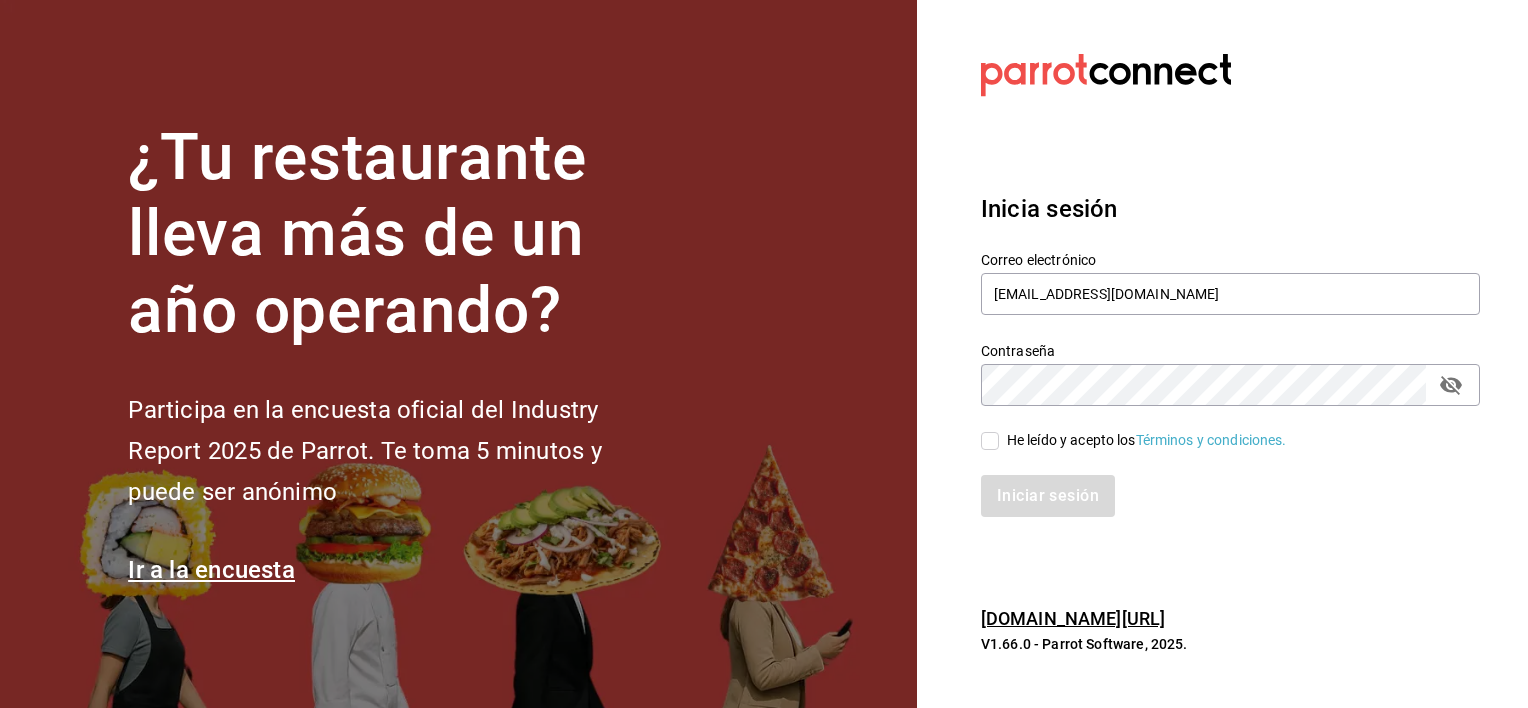 click on "He leído y acepto los  Términos y condiciones." at bounding box center [1134, 440] 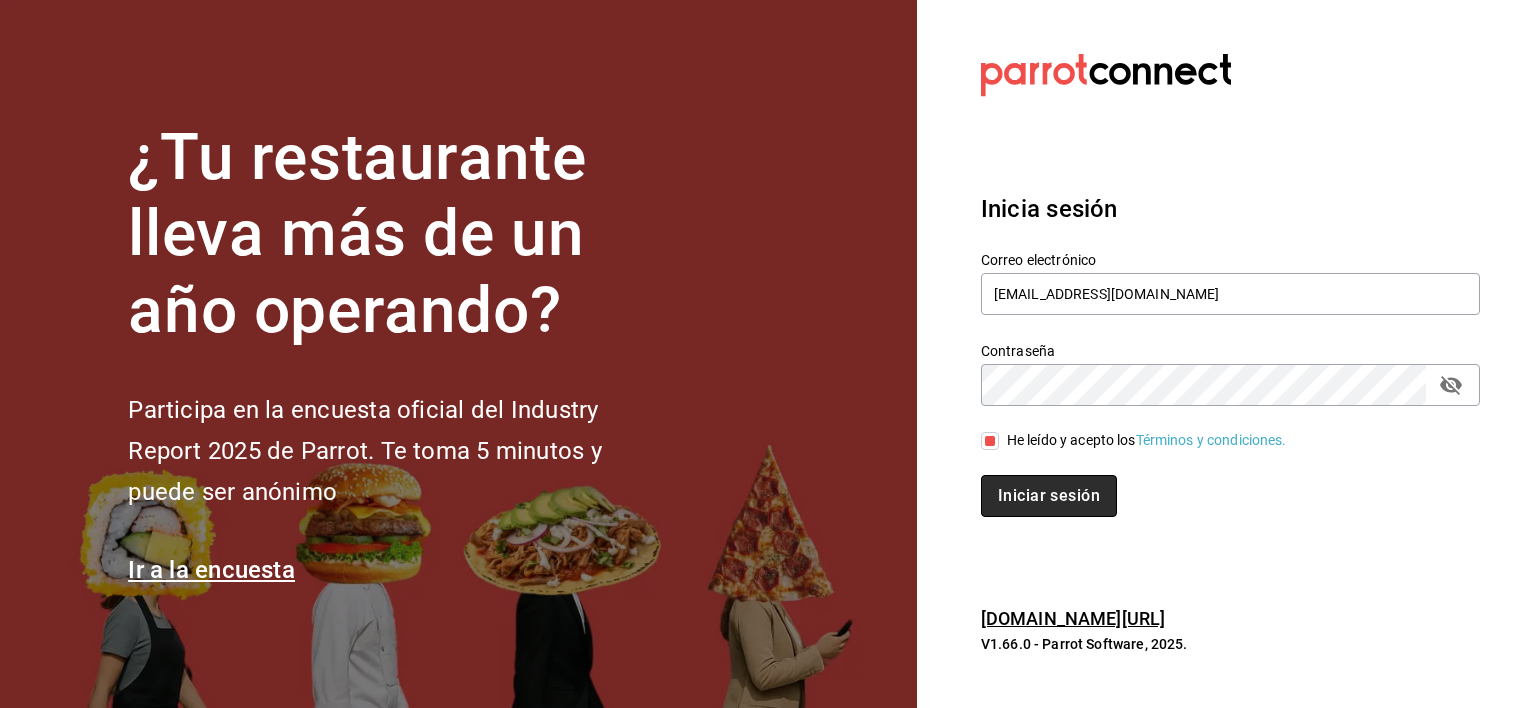 click on "Iniciar sesión" at bounding box center (1049, 496) 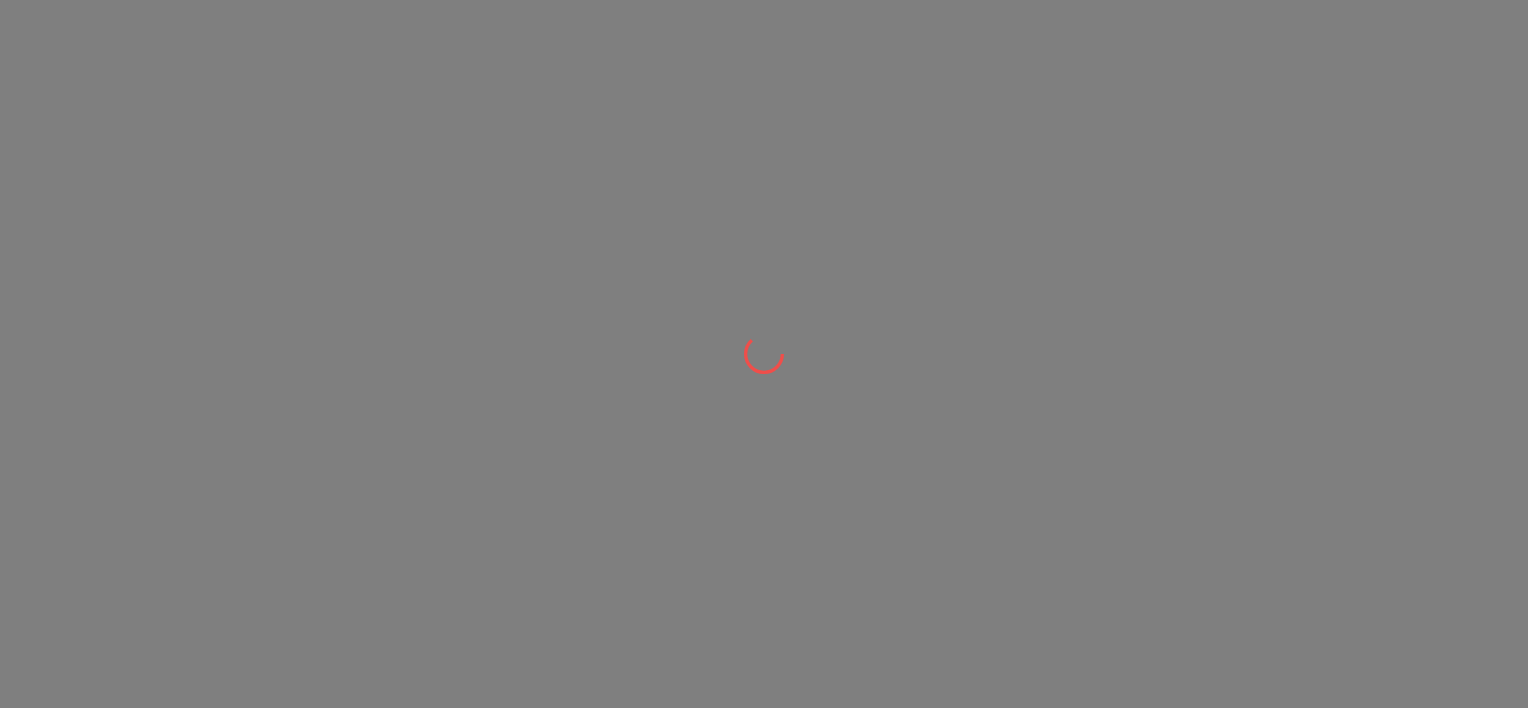 scroll, scrollTop: 0, scrollLeft: 0, axis: both 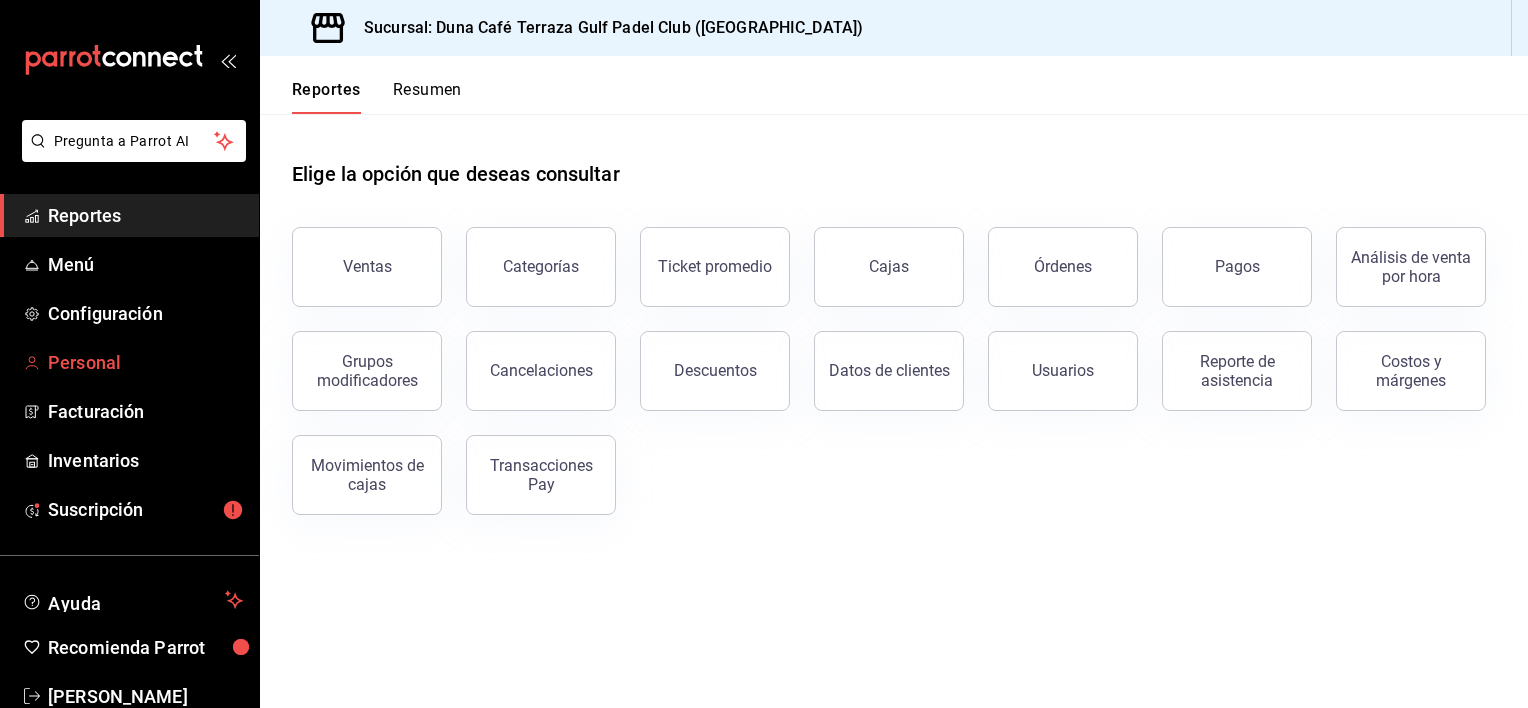 click on "Personal" at bounding box center [145, 362] 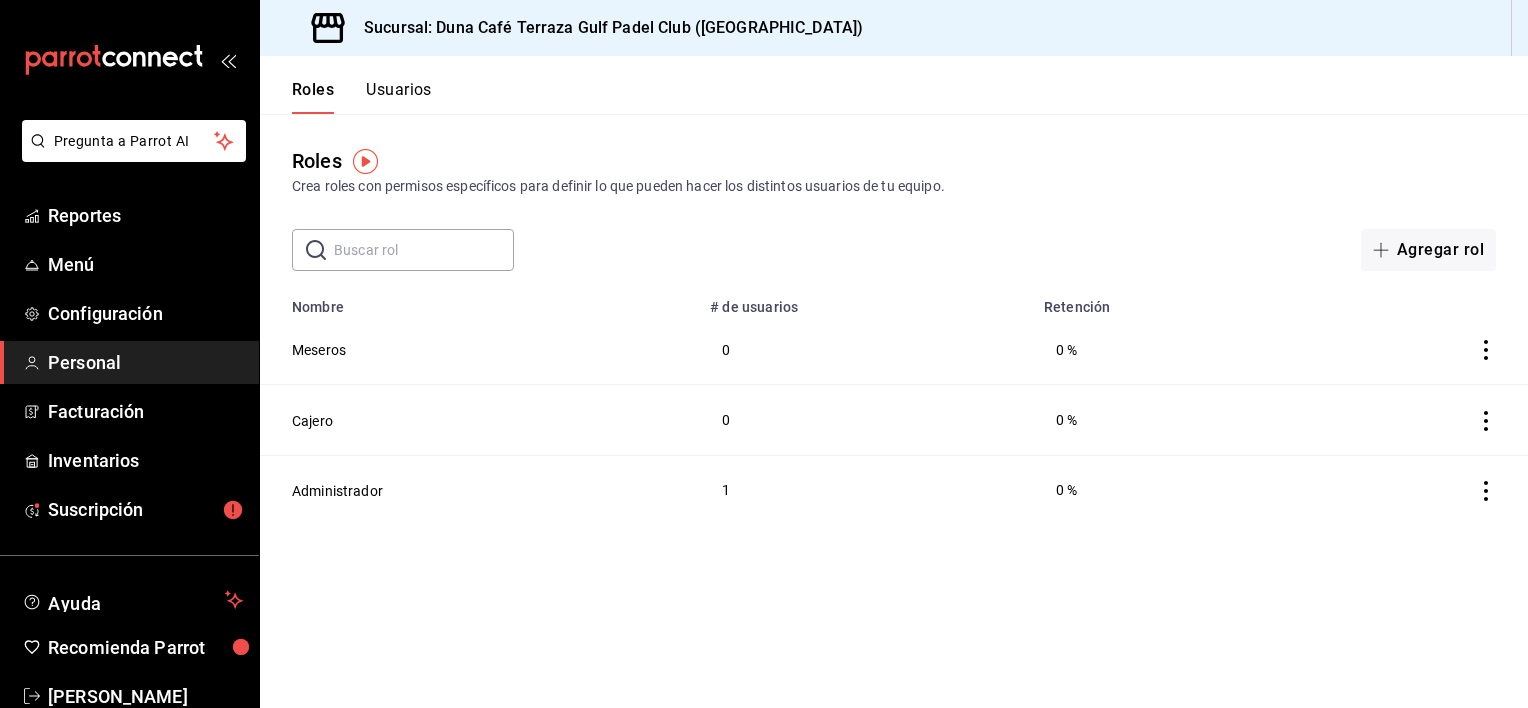 click at bounding box center [129, 60] 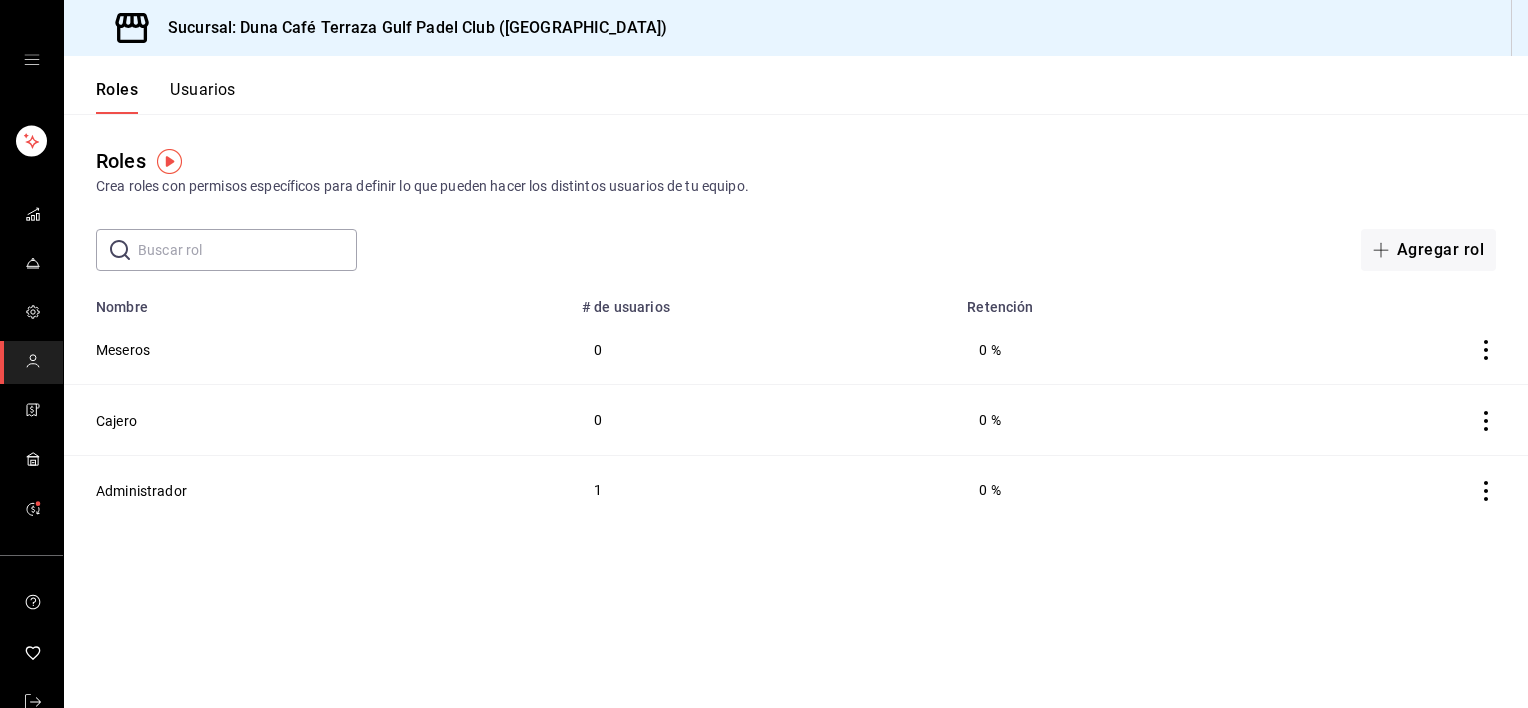click on "Usuarios" at bounding box center (203, 97) 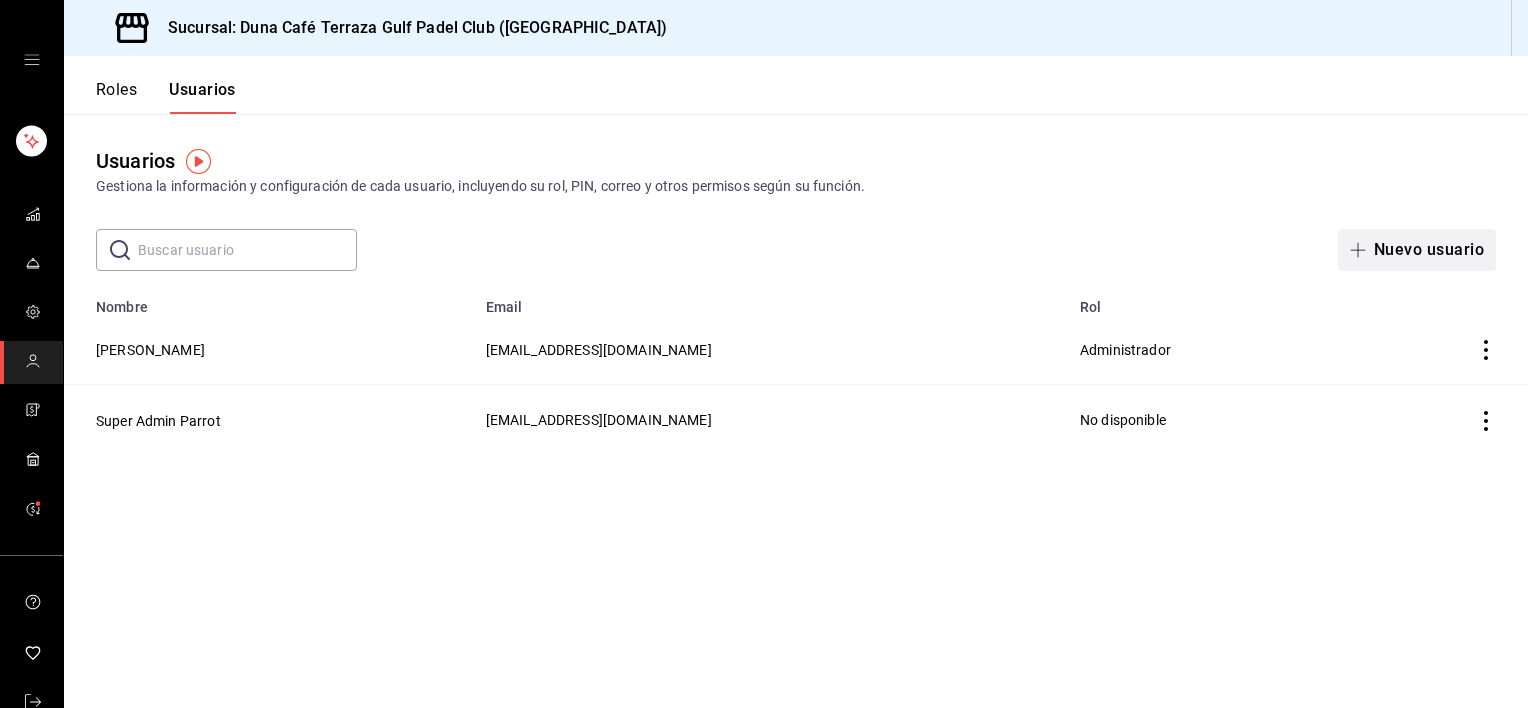 click 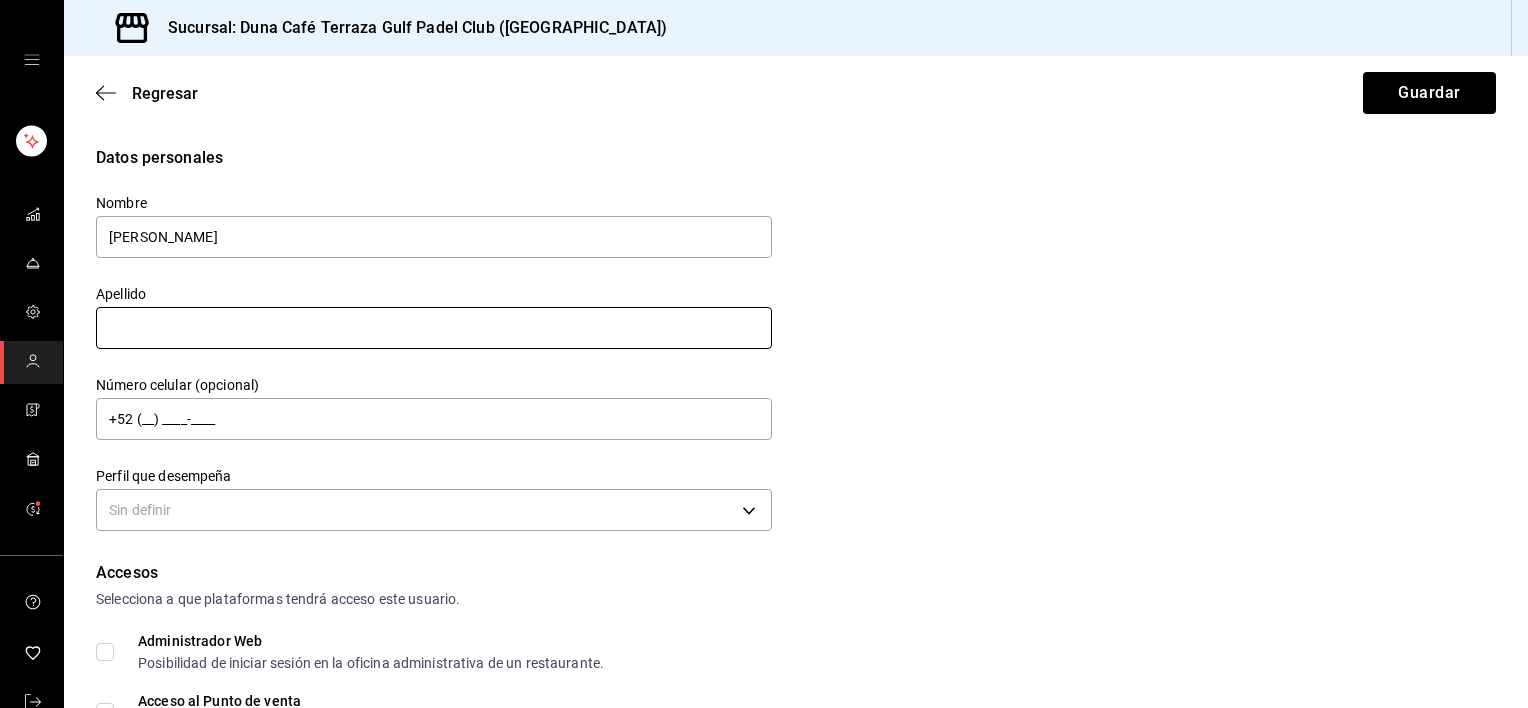 click at bounding box center [434, 328] 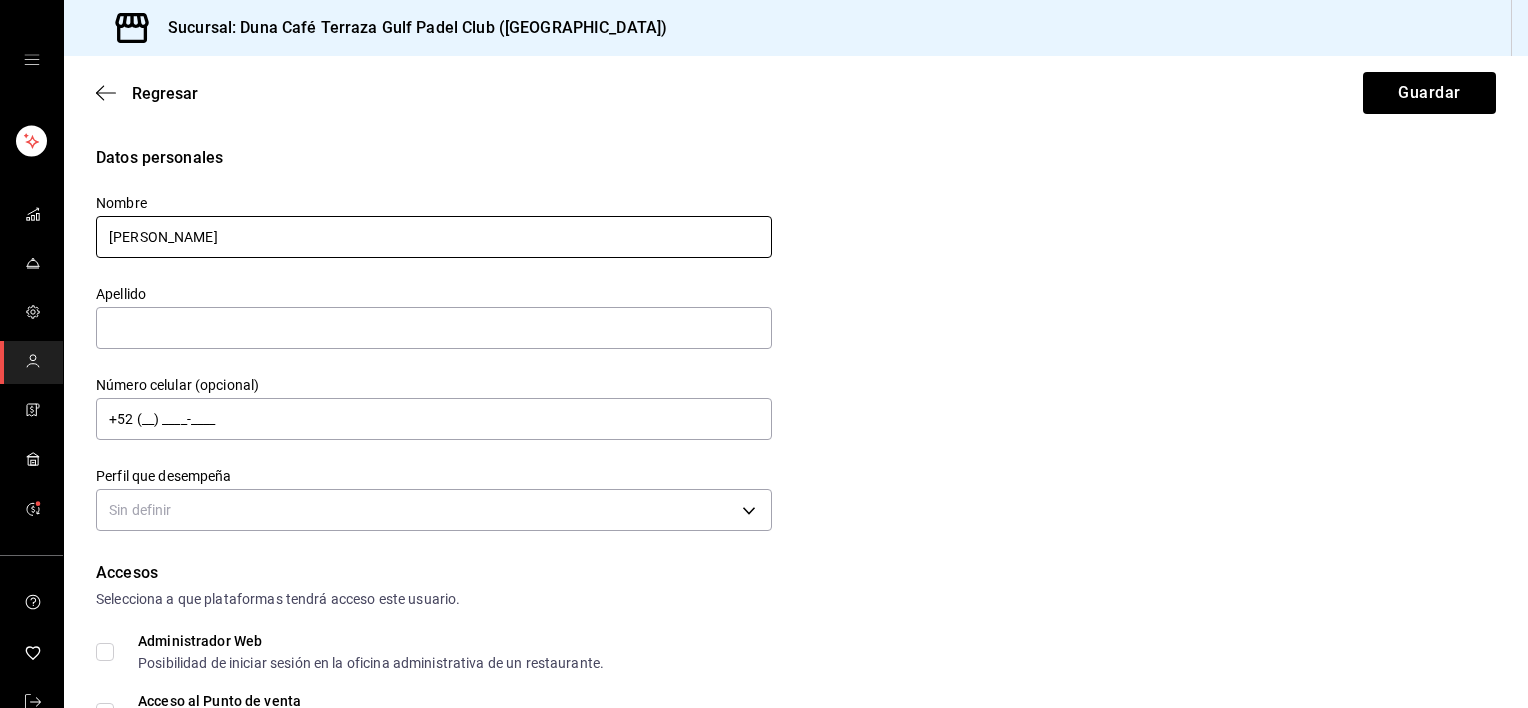 click on "FERNANDA" at bounding box center (434, 237) 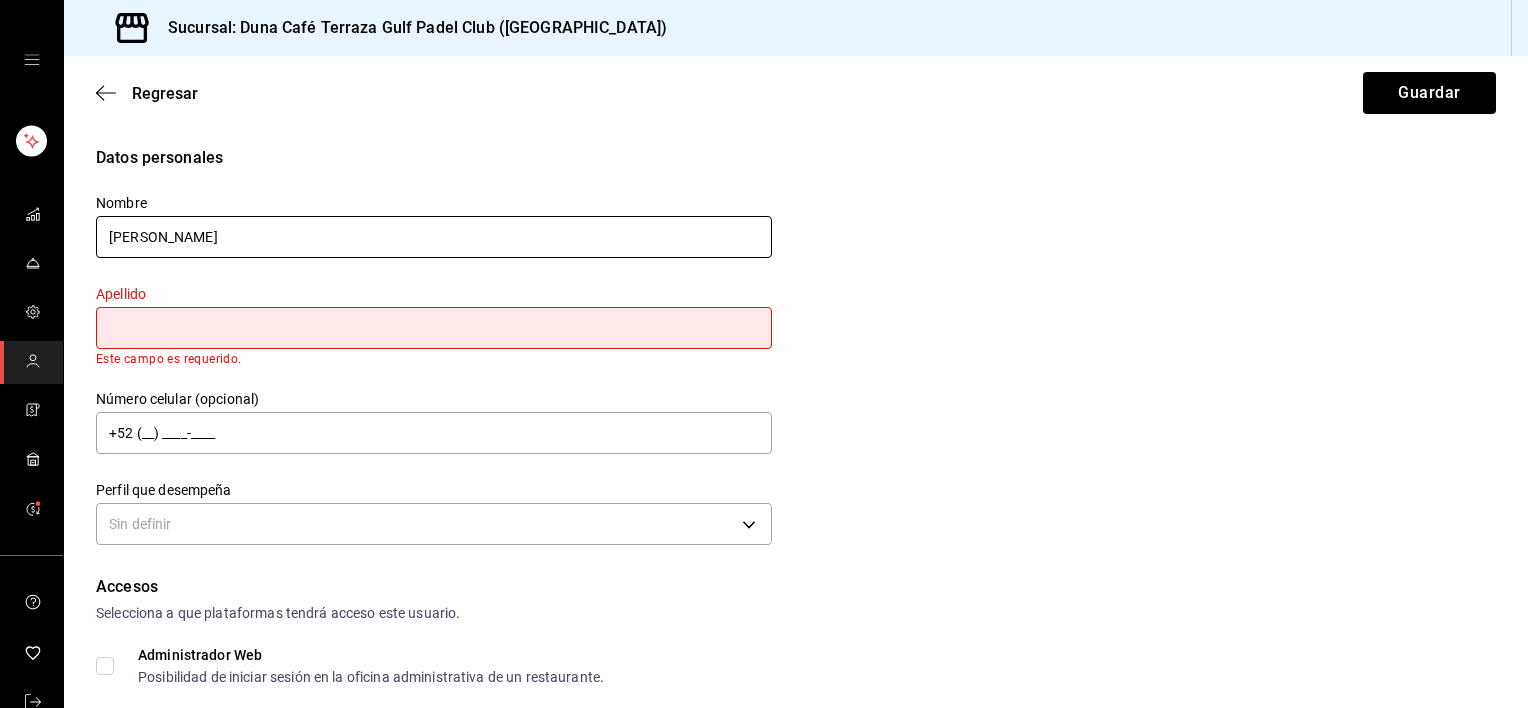 type on "FERNANDA CAROLINA" 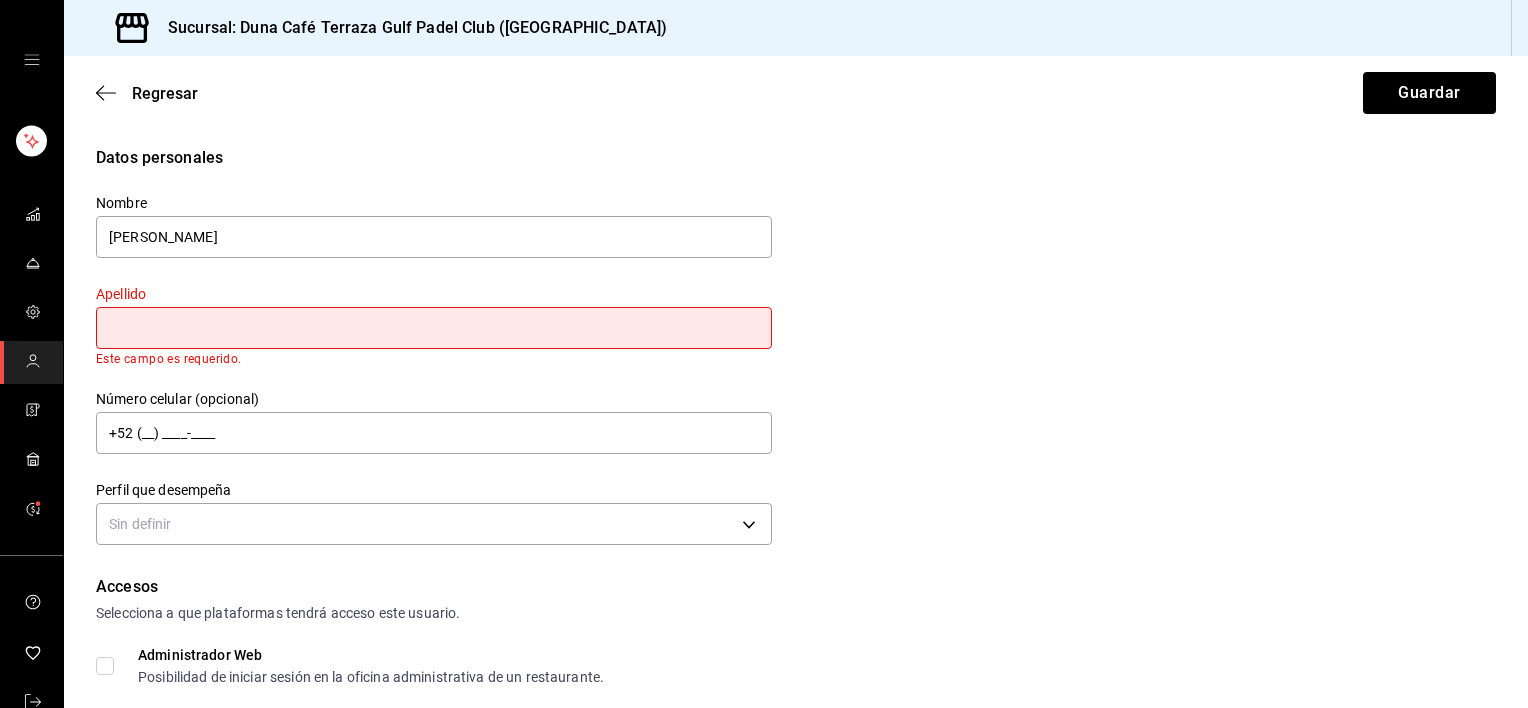 click at bounding box center [434, 328] 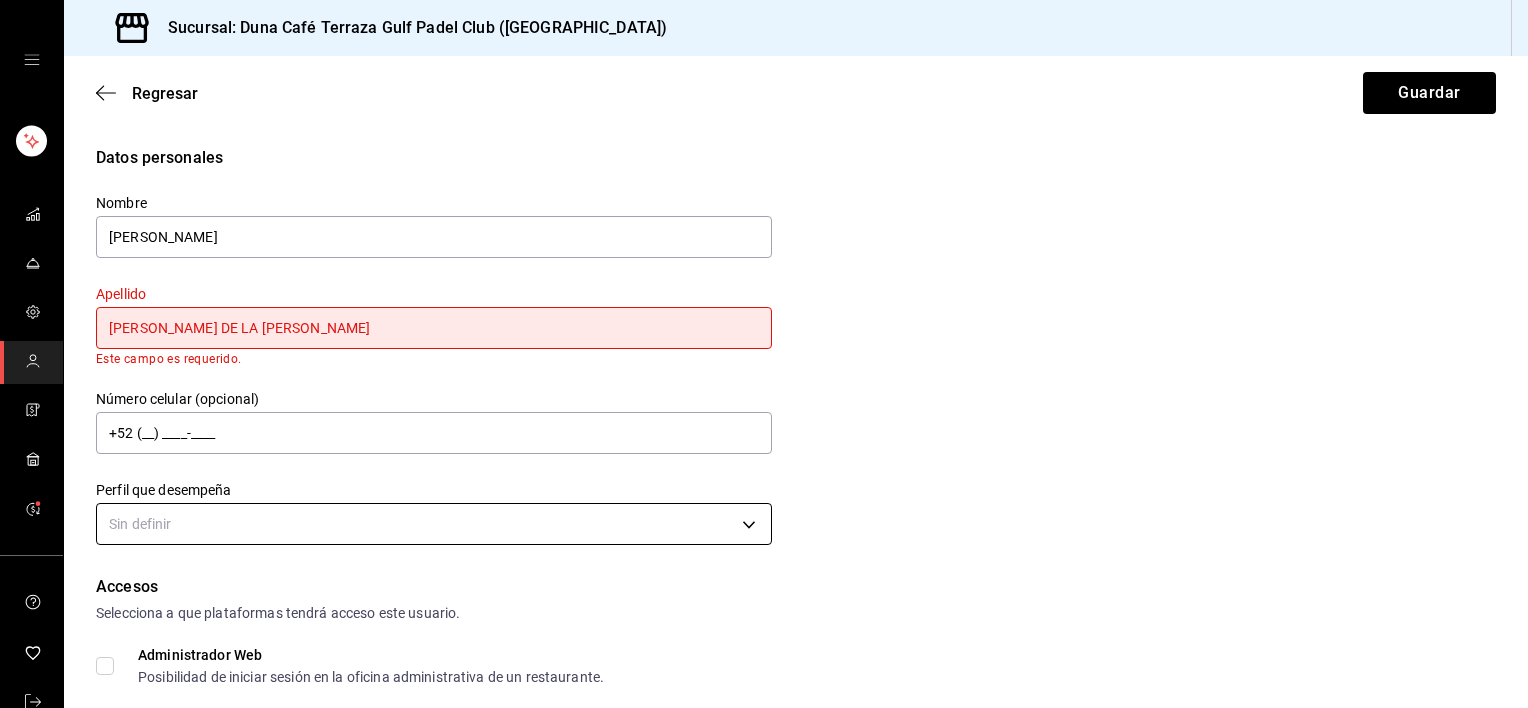 type on "BAUTISTA DE LA CRUZ" 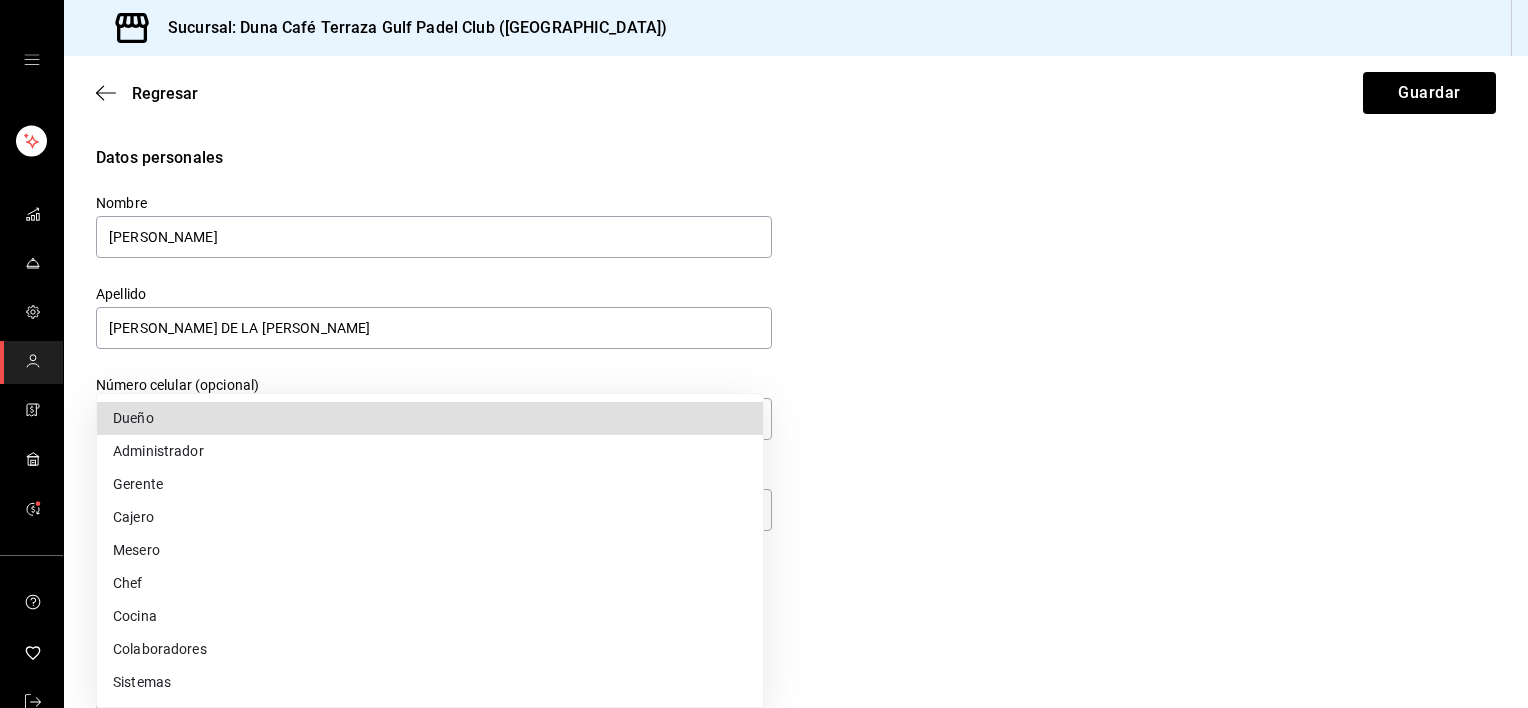 click on "Cajero" at bounding box center (430, 517) 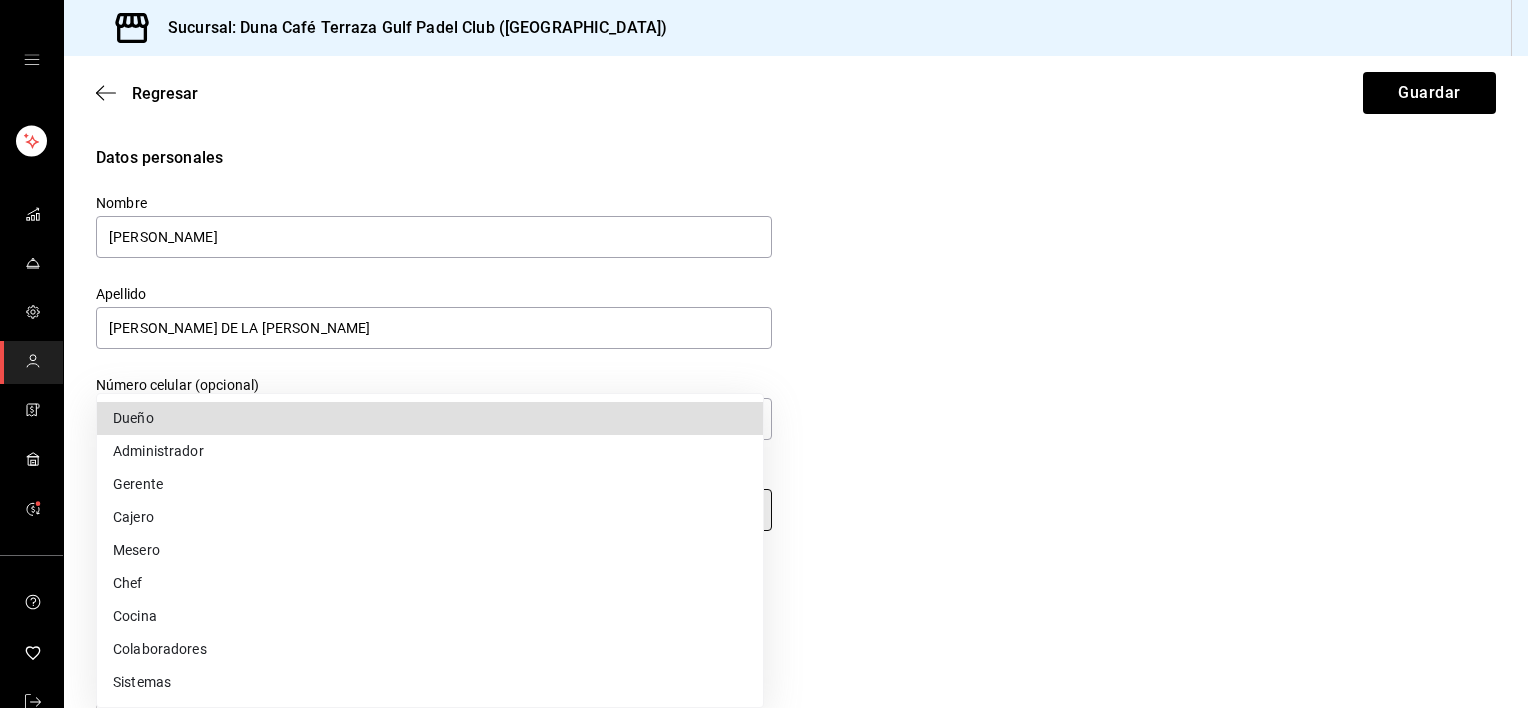 type on "CASHIER" 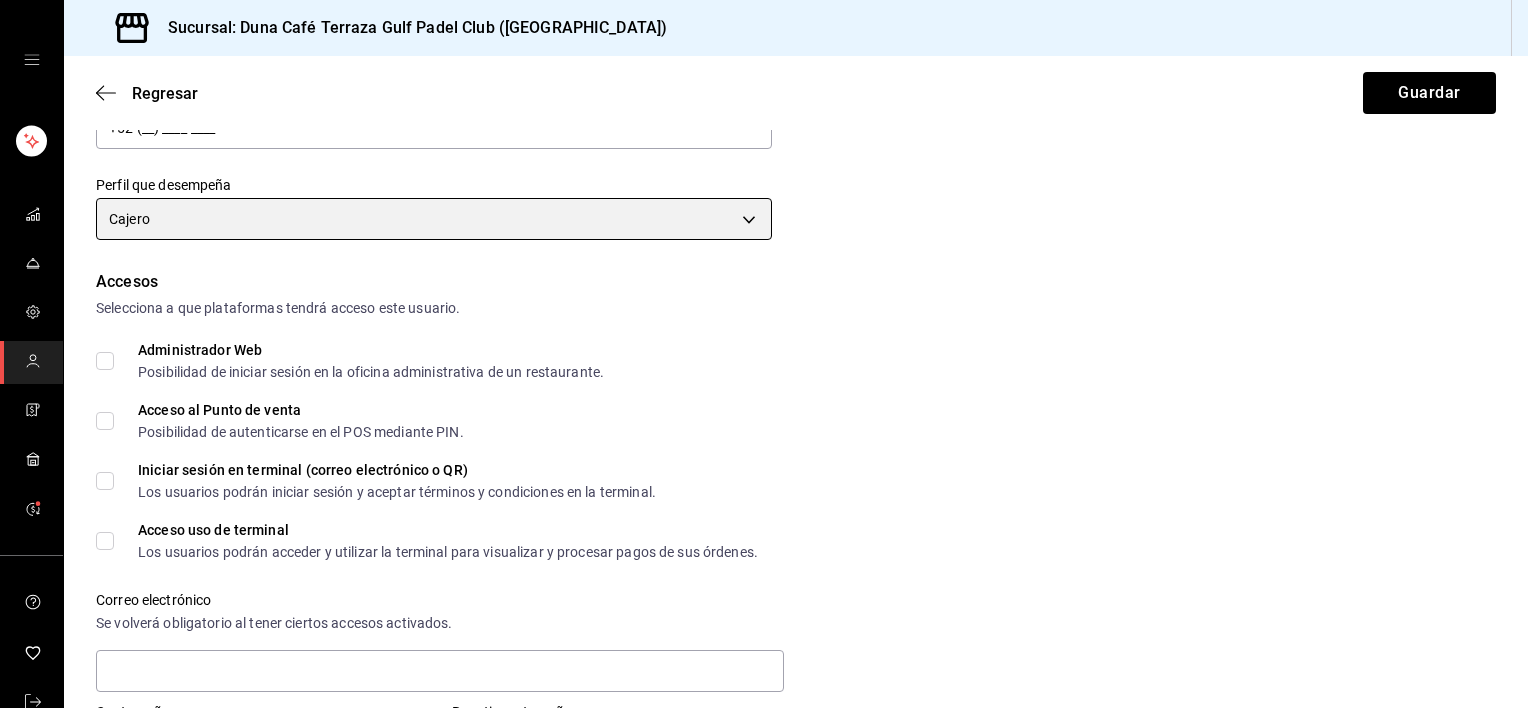 scroll, scrollTop: 316, scrollLeft: 0, axis: vertical 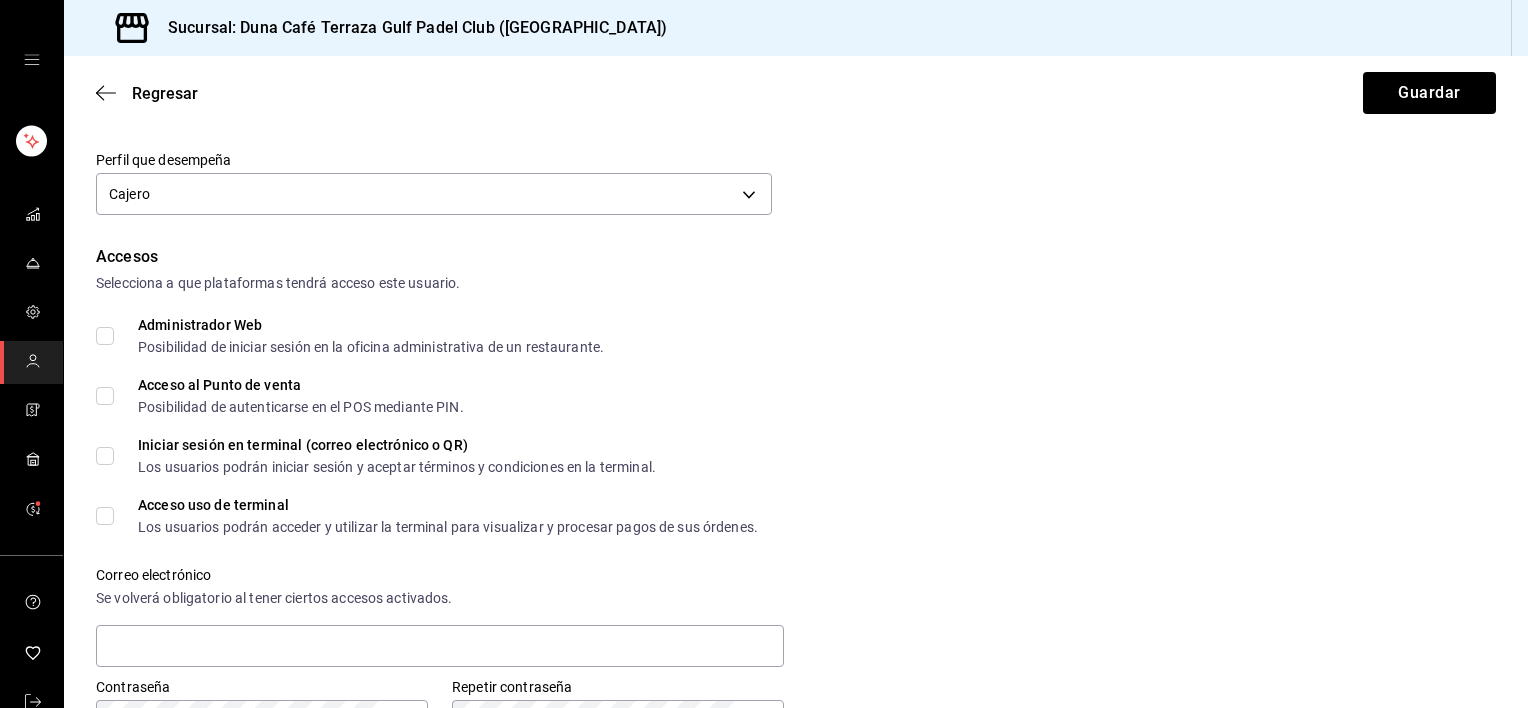 click on "Acceso al Punto de venta Posibilidad de autenticarse en el POS mediante PIN." at bounding box center (105, 396) 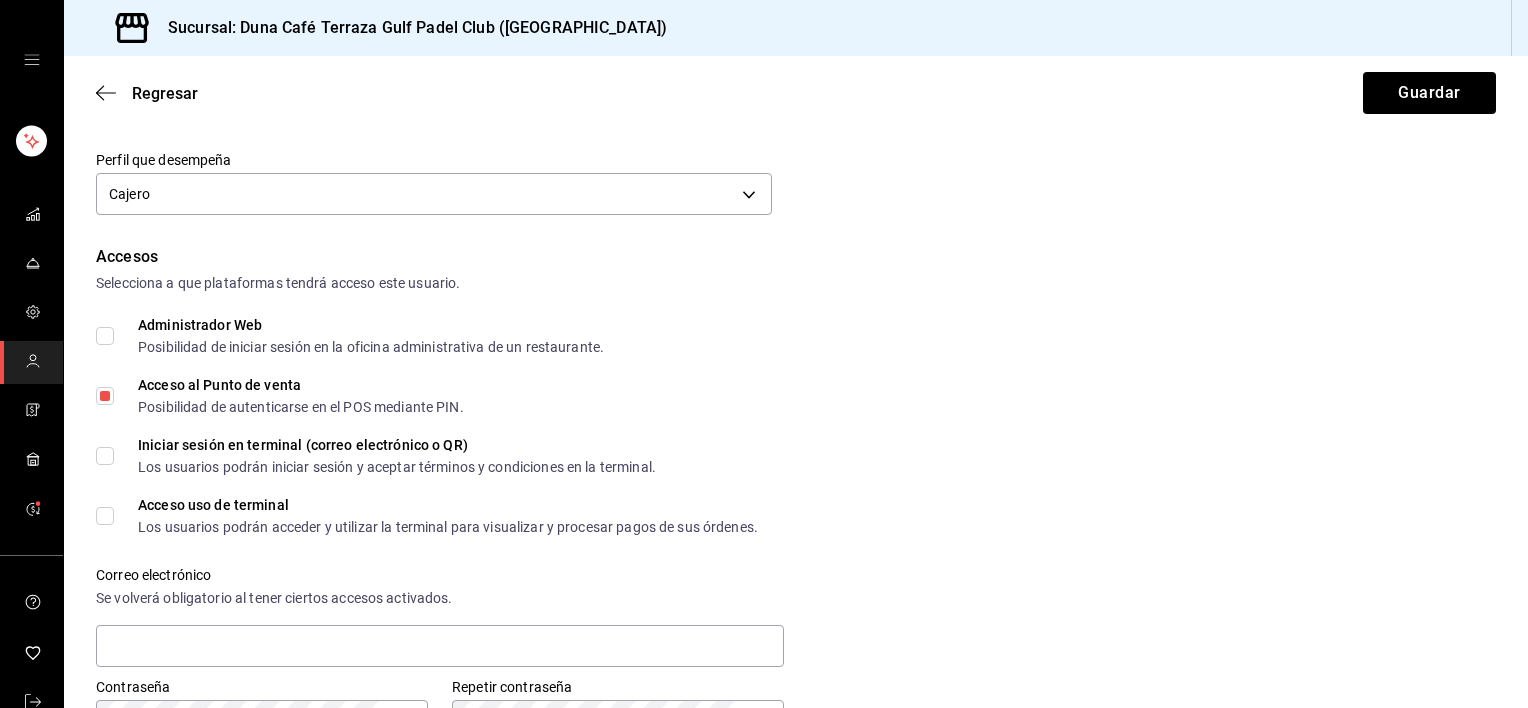 click on "Iniciar sesión en terminal (correo electrónico o QR) Los usuarios podrán iniciar sesión y aceptar términos y condiciones en la terminal." at bounding box center [105, 456] 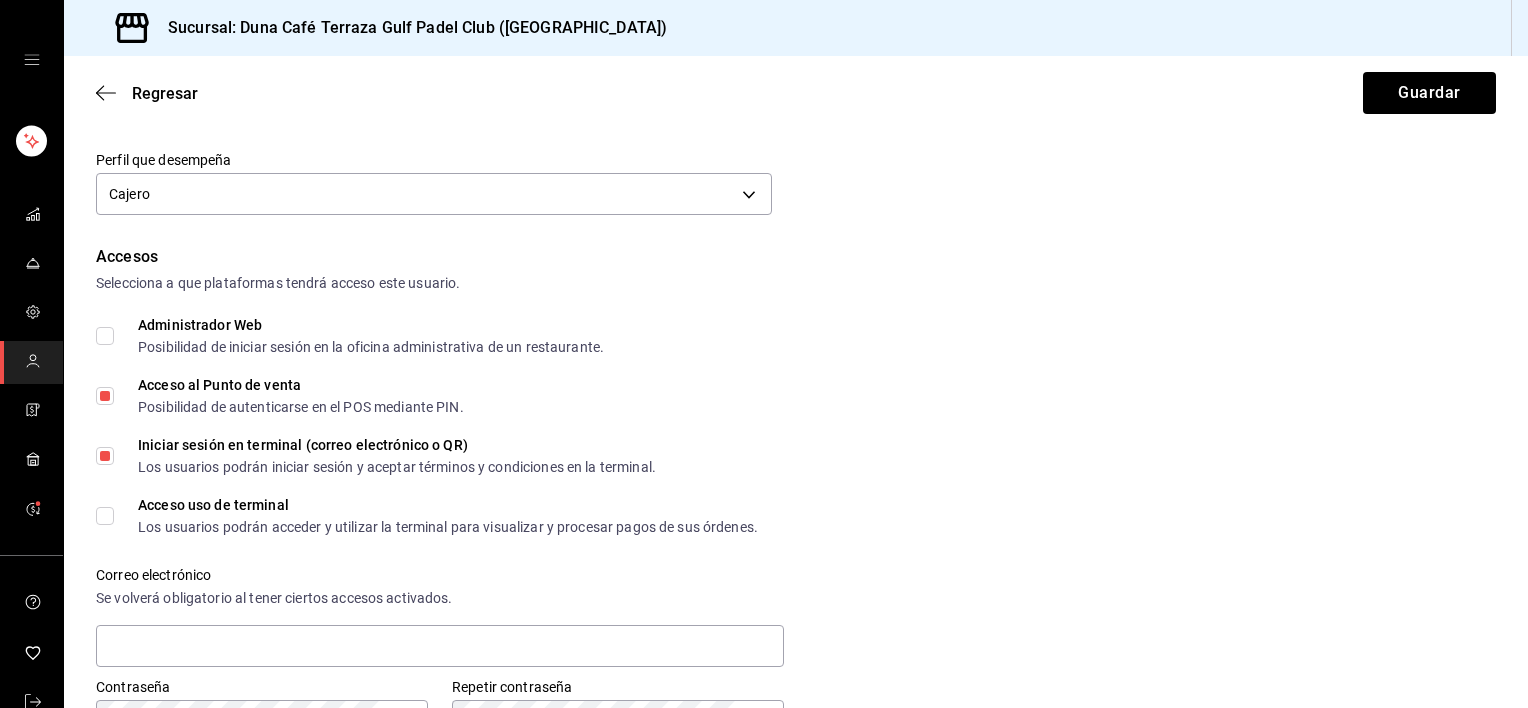 click on "Iniciar sesión en terminal (correo electrónico o QR) Los usuarios podrán iniciar sesión y aceptar términos y condiciones en la terminal." at bounding box center (105, 456) 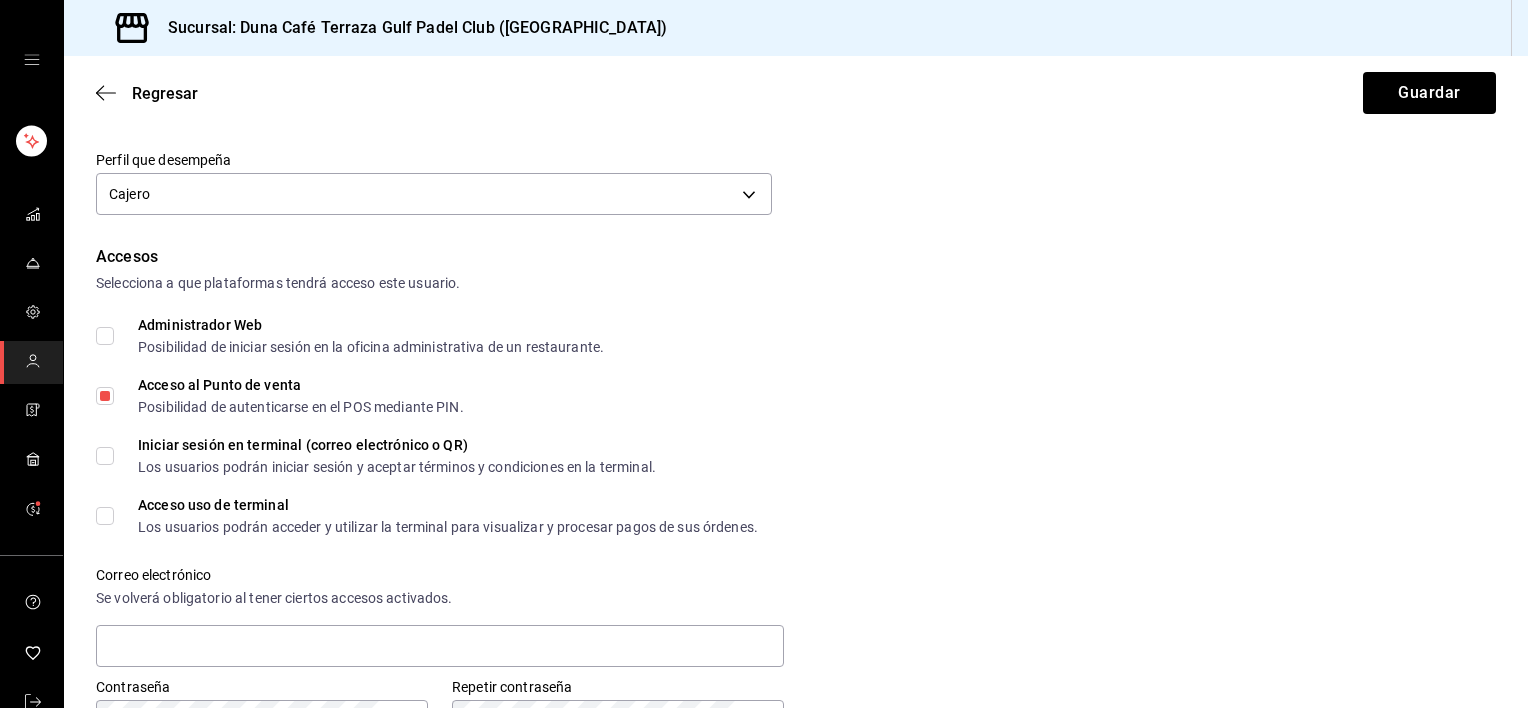click on "Acceso uso de terminal Los usuarios podrán acceder y utilizar la terminal para visualizar y procesar pagos de sus órdenes." at bounding box center [436, 516] 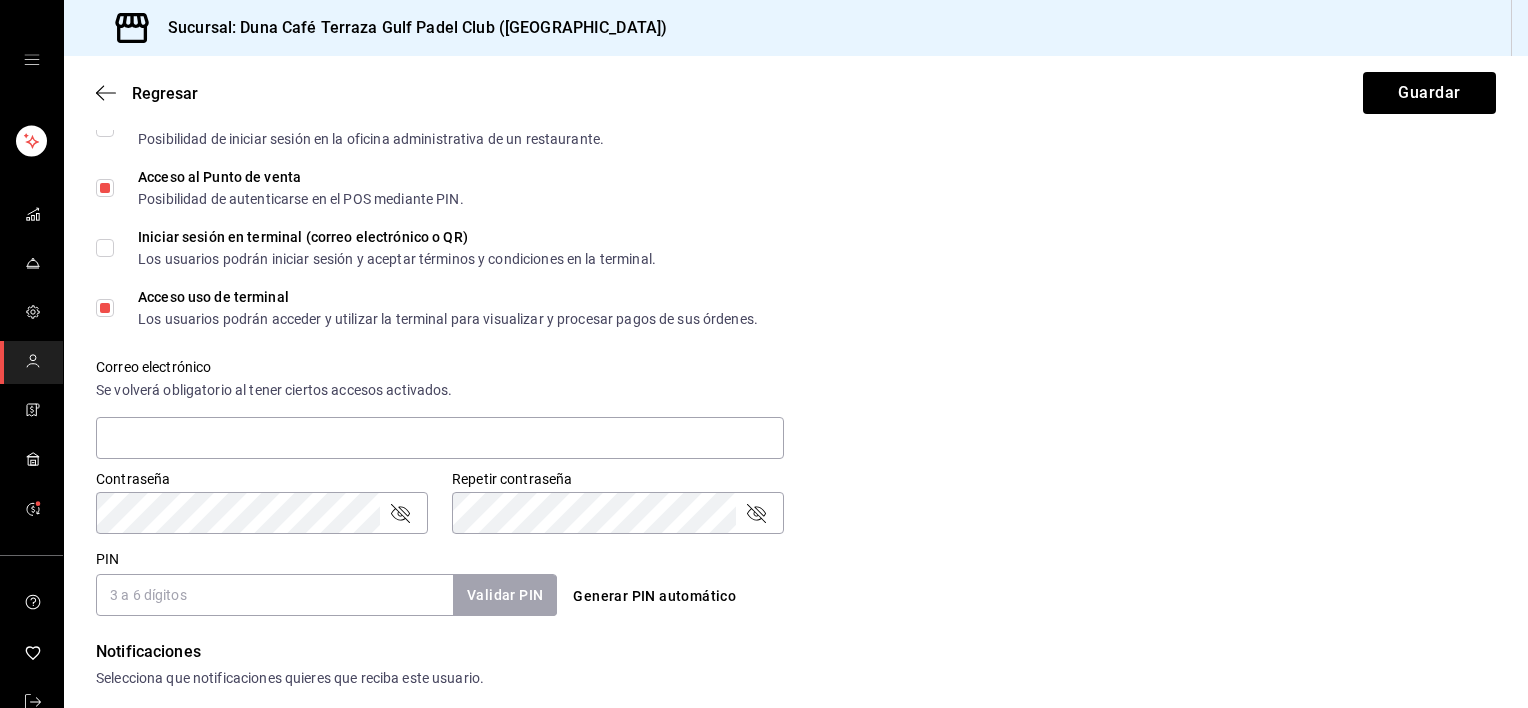 scroll, scrollTop: 587, scrollLeft: 0, axis: vertical 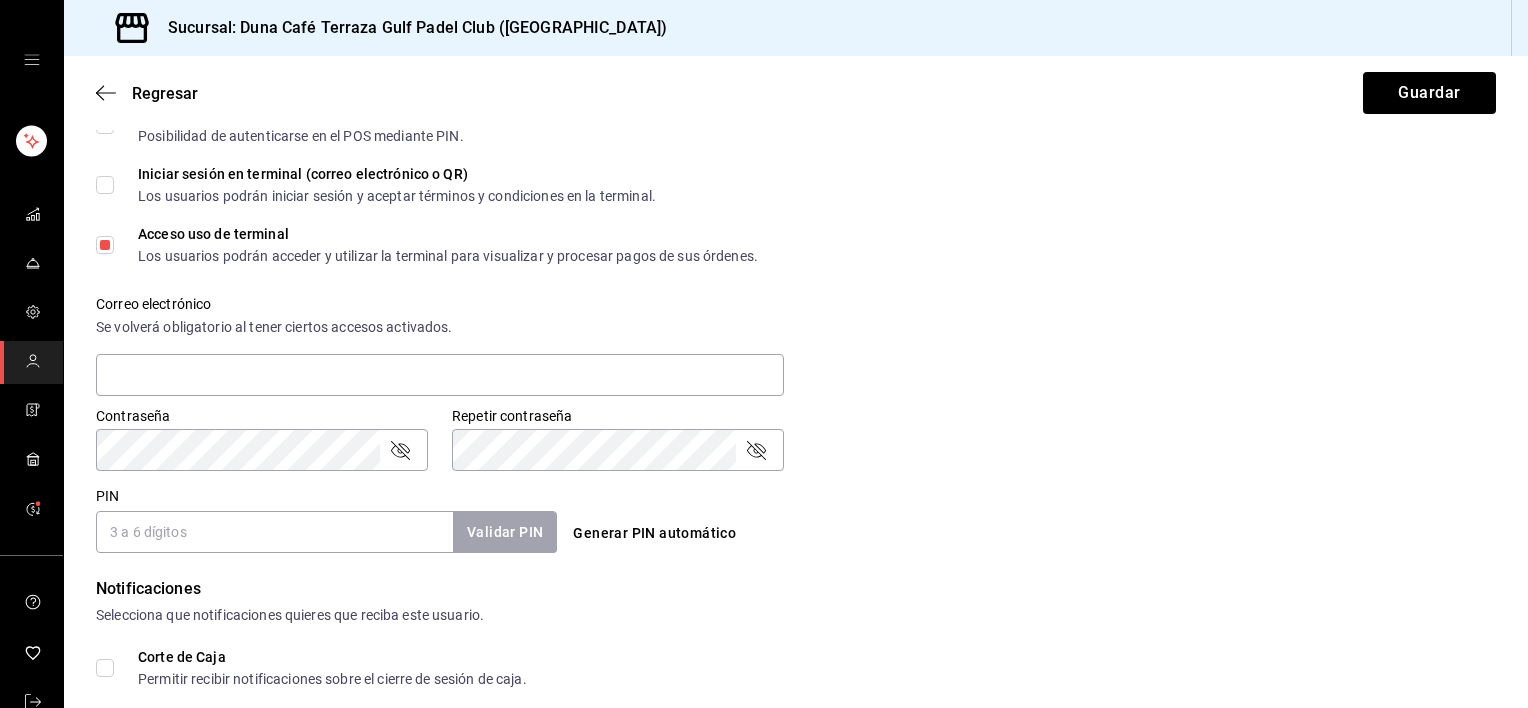 click on "PIN" at bounding box center [274, 532] 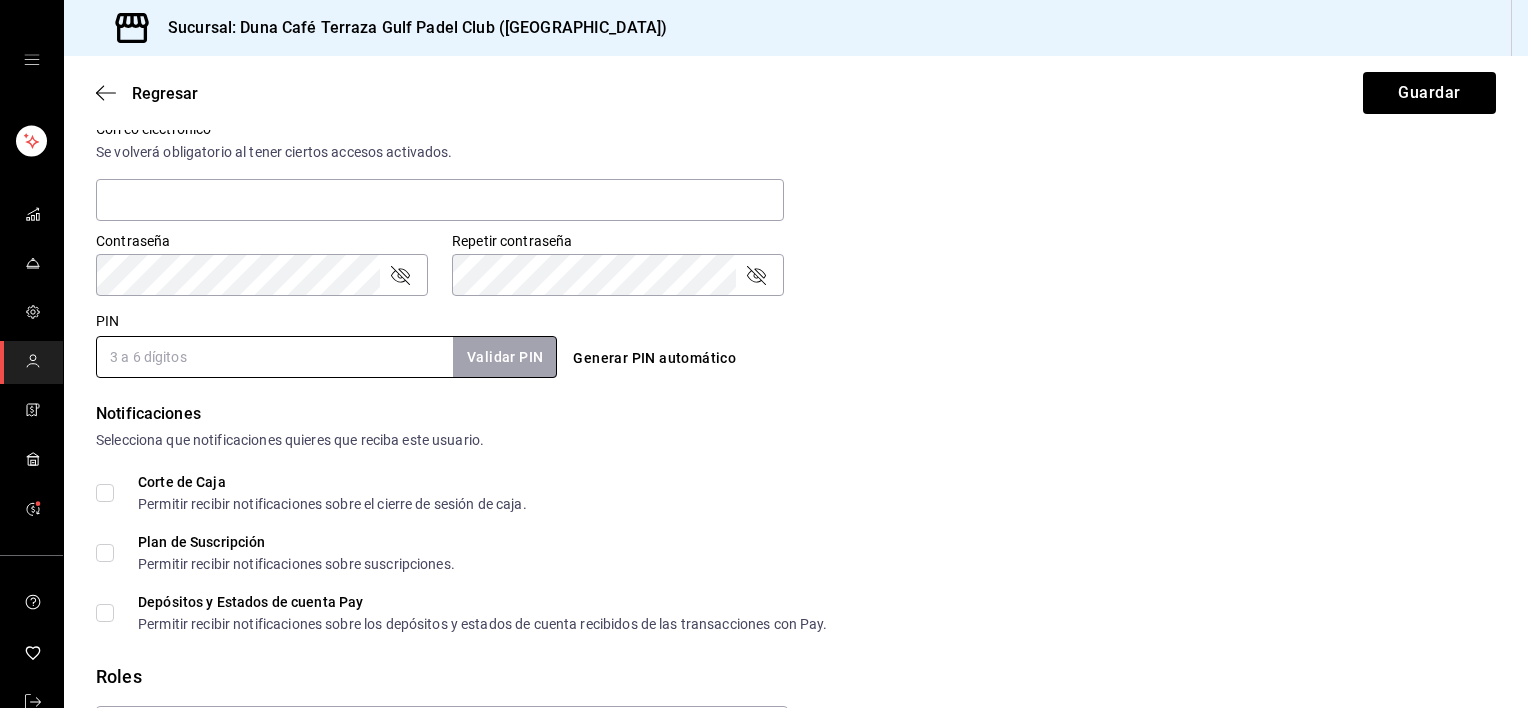scroll, scrollTop: 890, scrollLeft: 0, axis: vertical 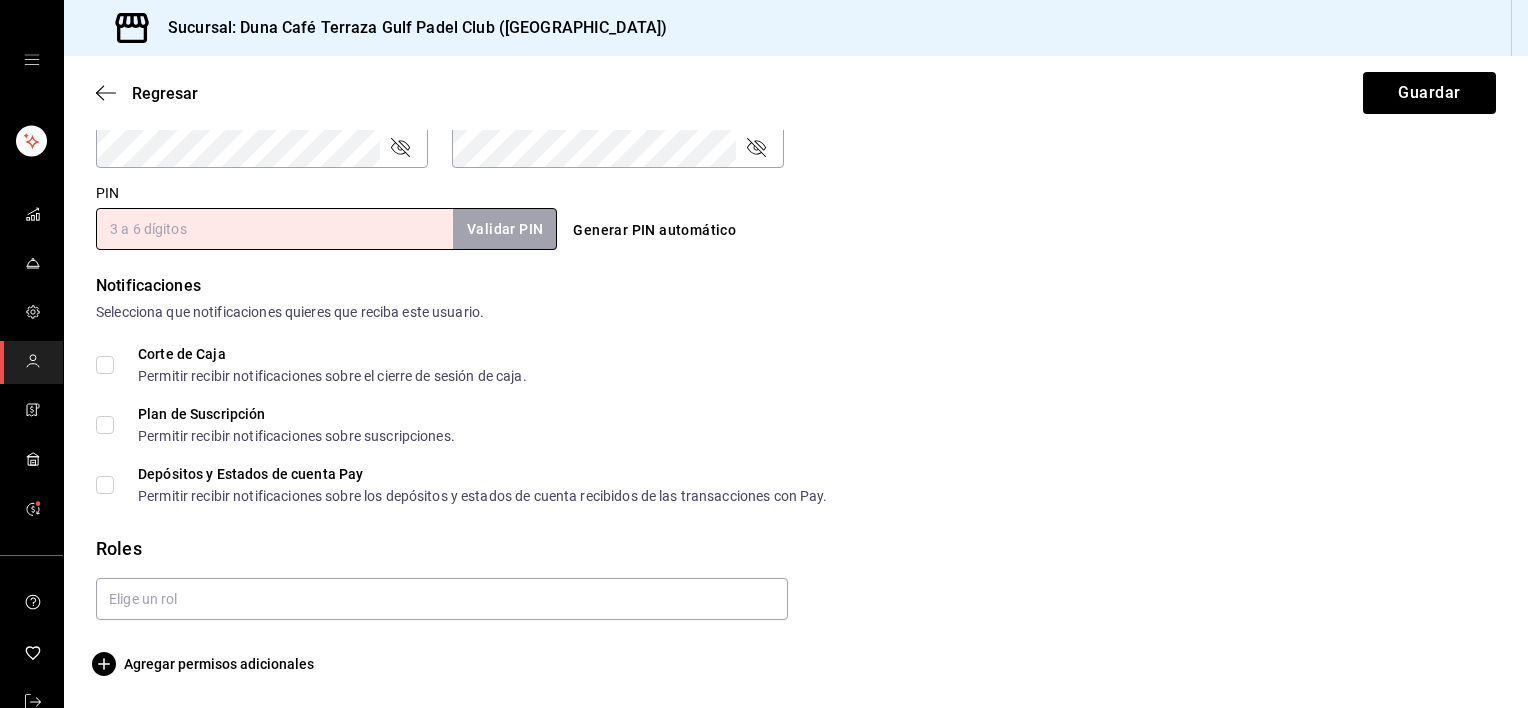 click on "Notificaciones Selecciona que notificaciones quieres que reciba este usuario. Corte de Caja Permitir recibir notificaciones sobre el cierre de sesión de caja. Plan de Suscripción Permitir recibir notificaciones sobre suscripciones. Depósitos y Estados de cuenta Pay Permitir recibir notificaciones sobre los depósitos y estados de cuenta recibidos de las transacciones con Pay." at bounding box center [796, 388] 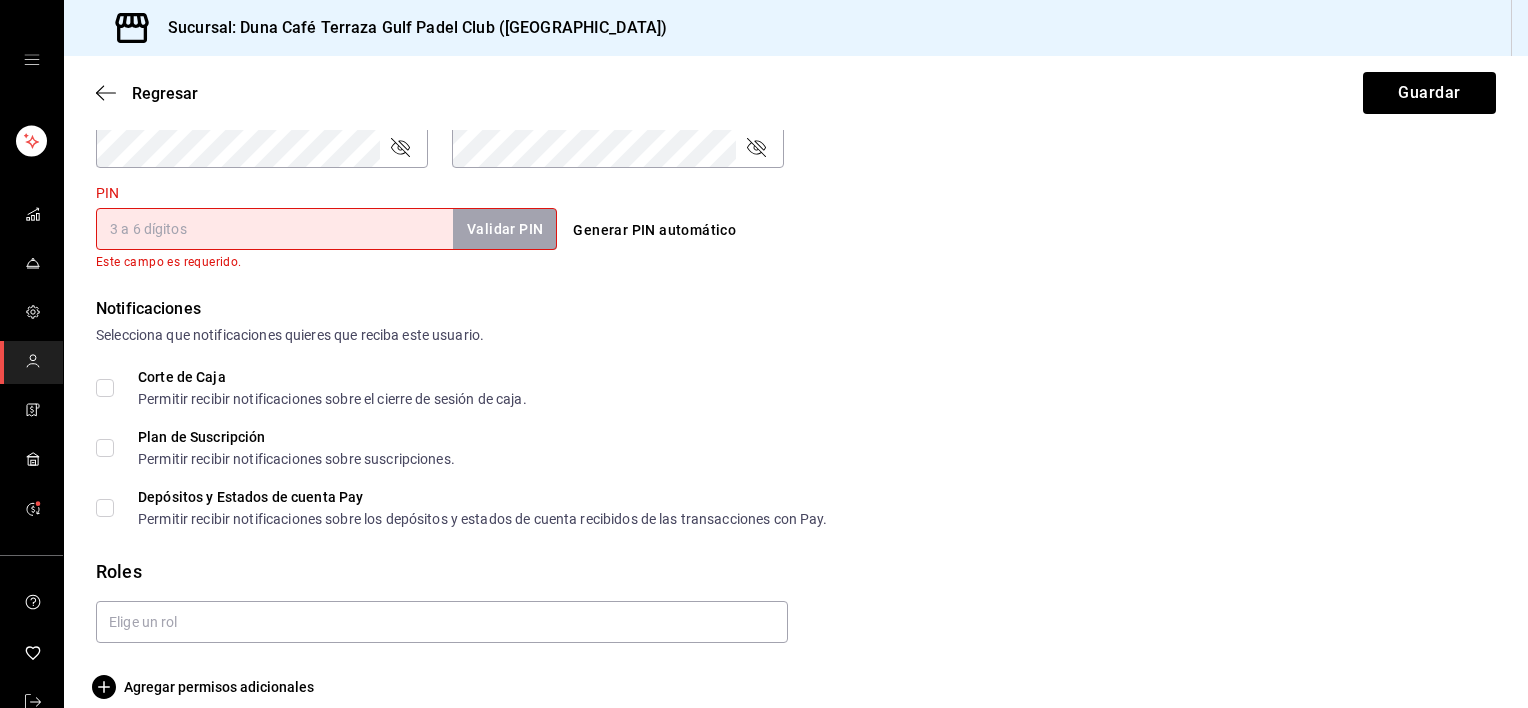click on "Corte de Caja Permitir recibir notificaciones sobre el cierre de sesión de caja." at bounding box center [105, 388] 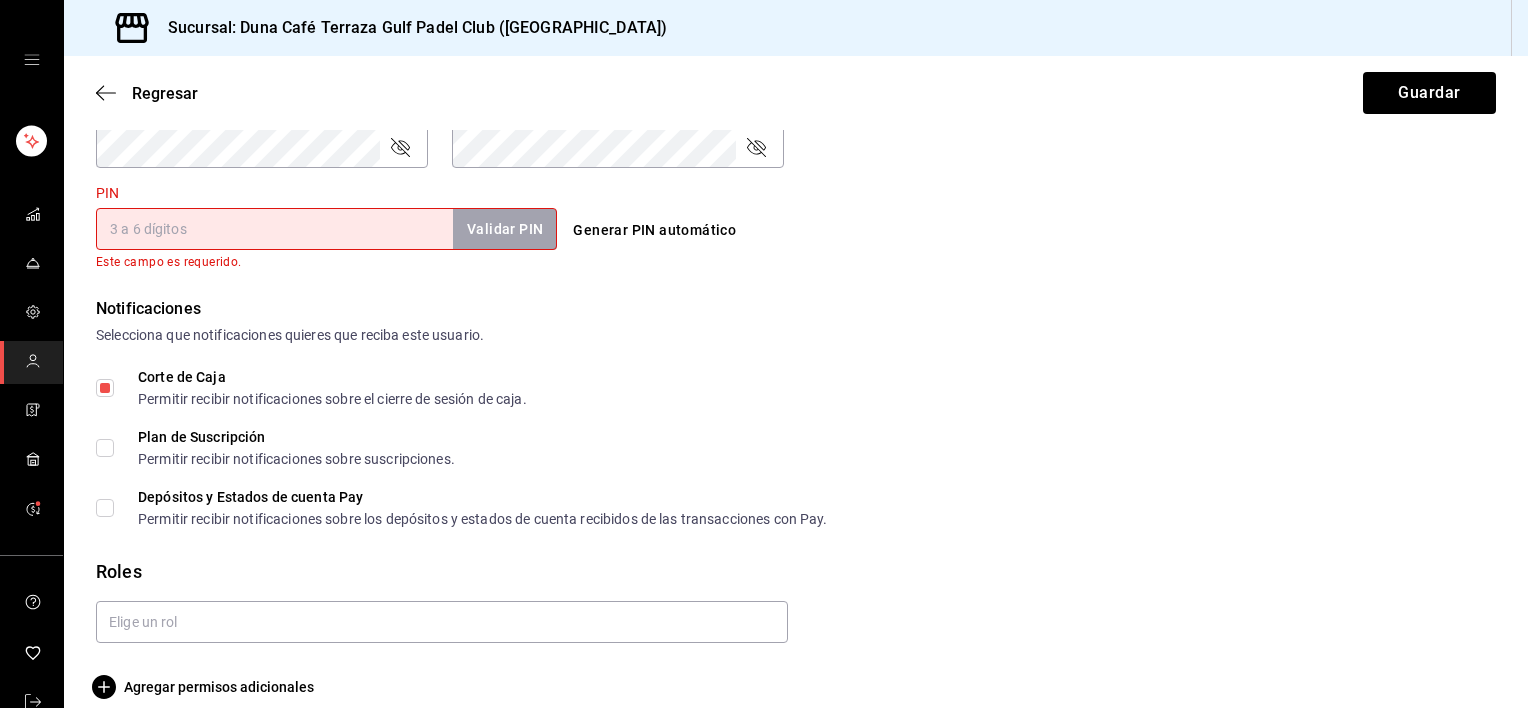 click on "Depósitos y Estados de cuenta Pay Permitir recibir notificaciones sobre los depósitos y estados de cuenta recibidos de las transacciones con Pay." at bounding box center [105, 508] 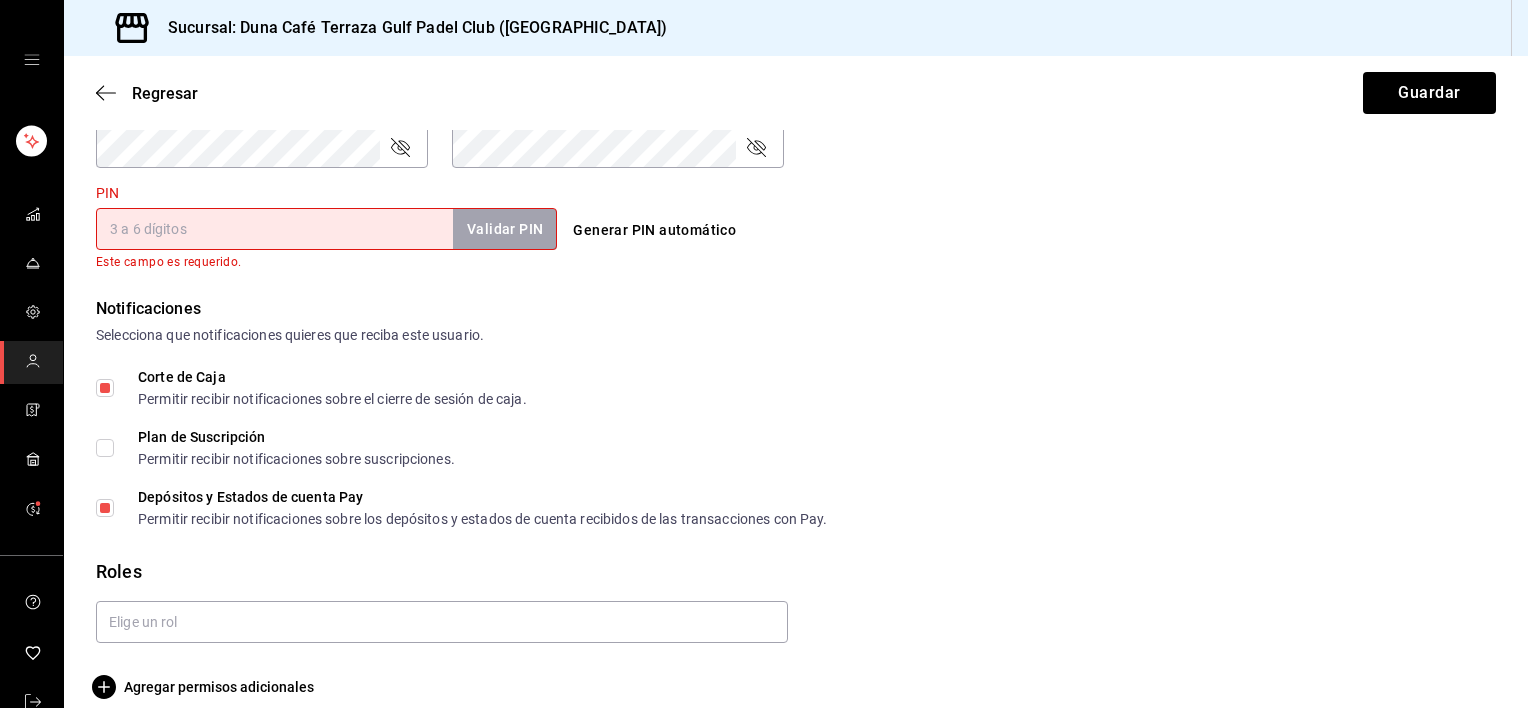 scroll, scrollTop: 912, scrollLeft: 0, axis: vertical 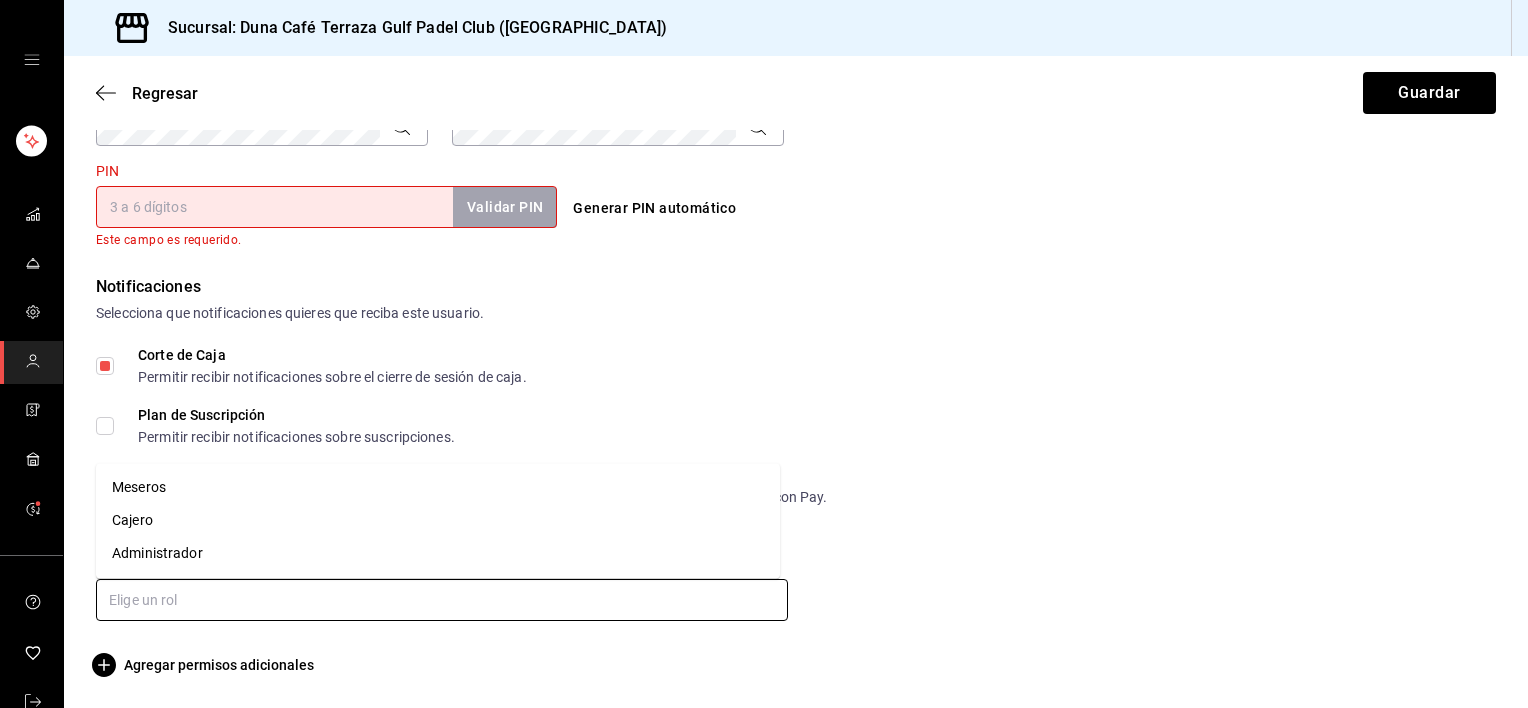 click at bounding box center (442, 600) 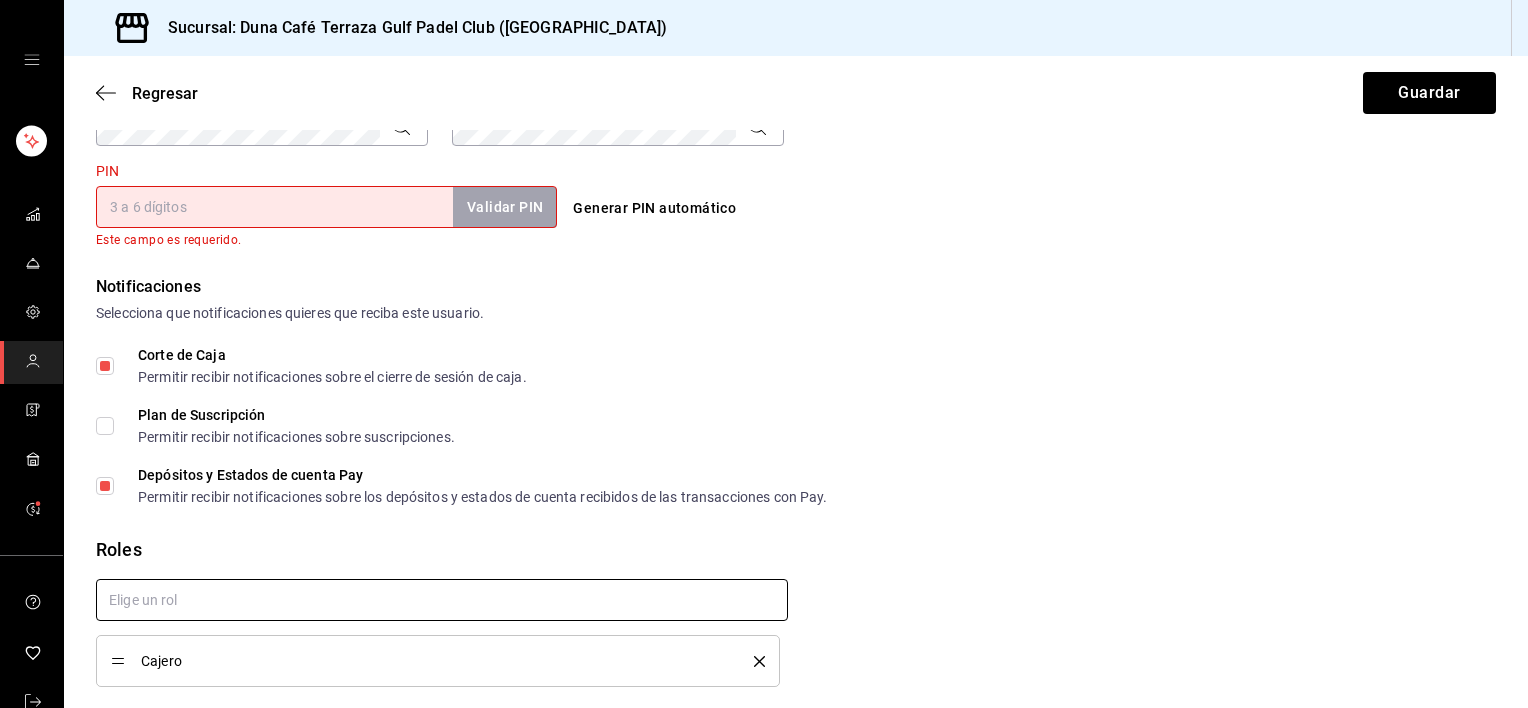 scroll, scrollTop: 978, scrollLeft: 0, axis: vertical 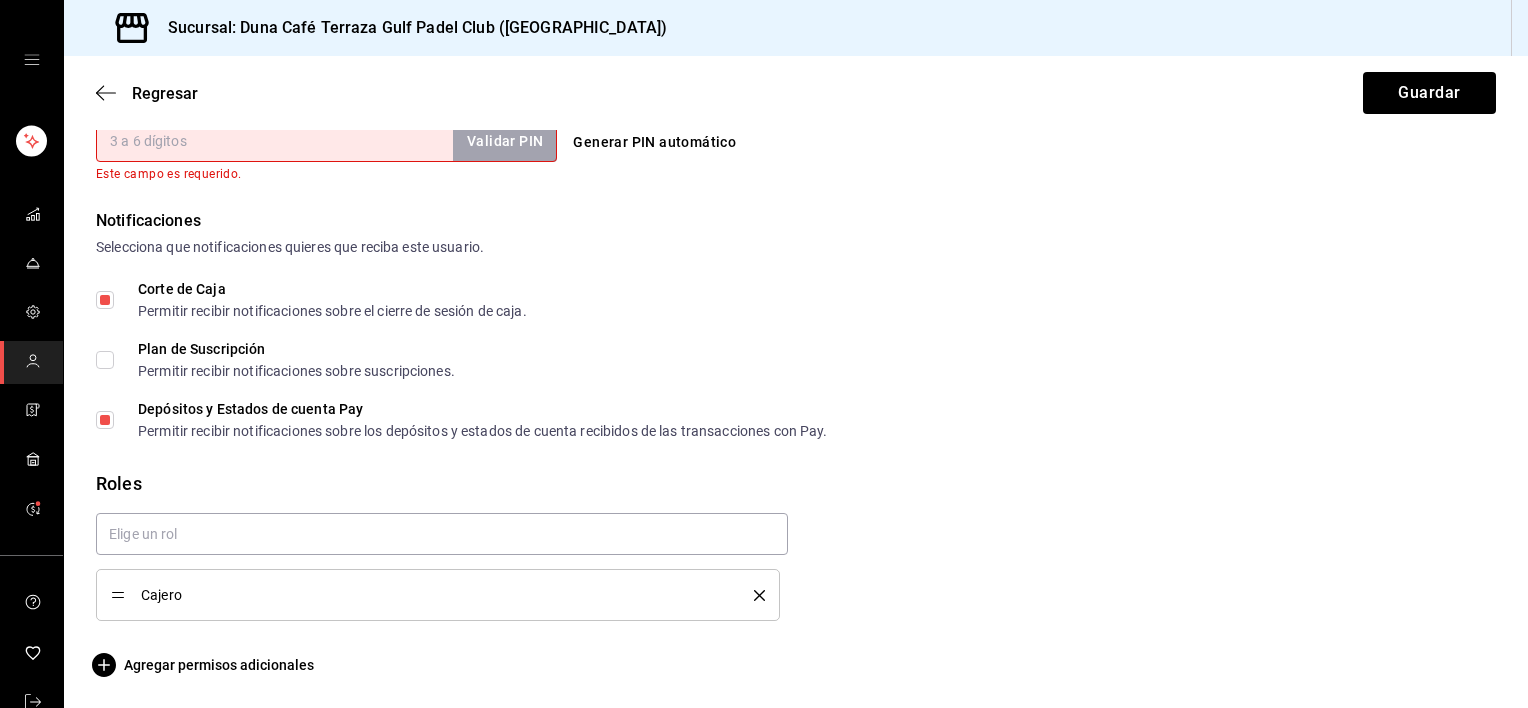 click on "PIN" at bounding box center [274, 141] 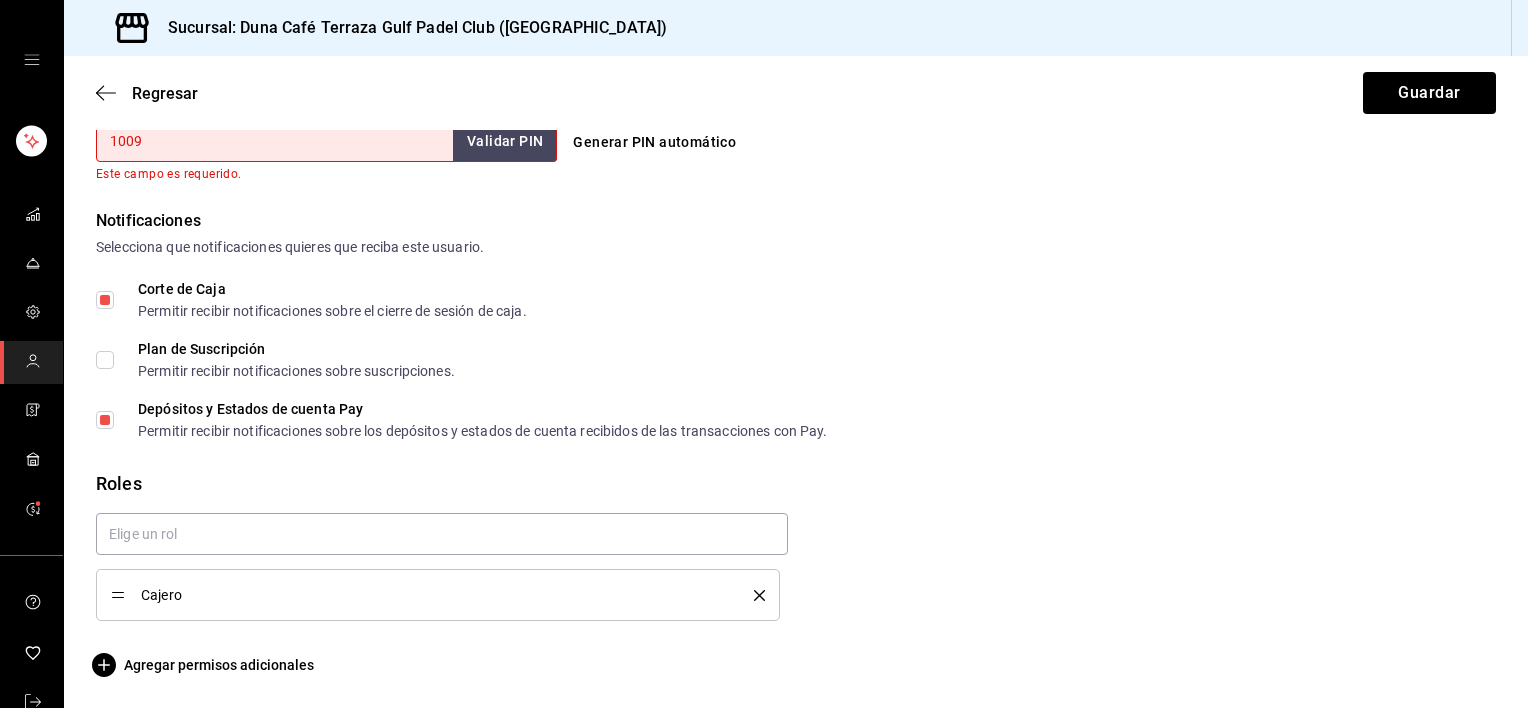 type on "1009" 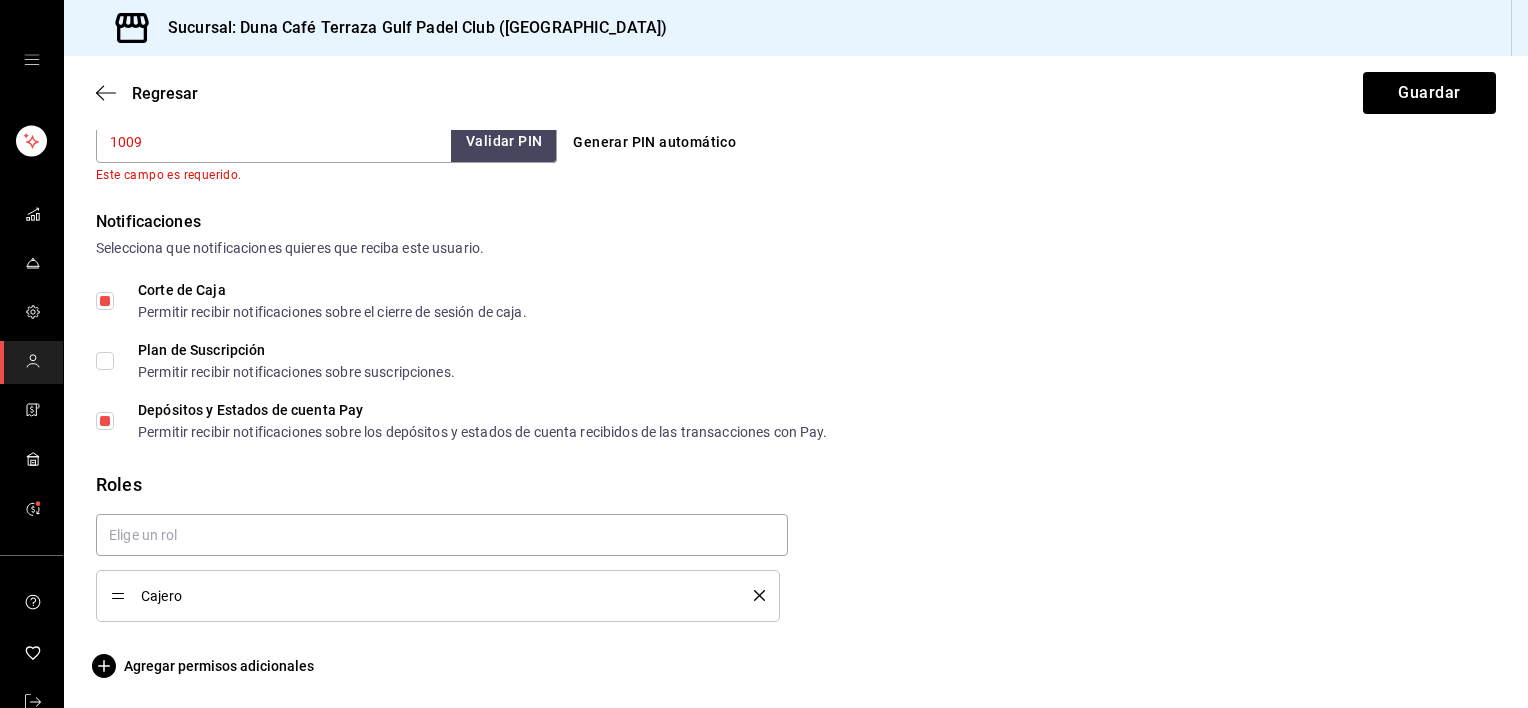 click on "Validar PIN" at bounding box center (504, 141) 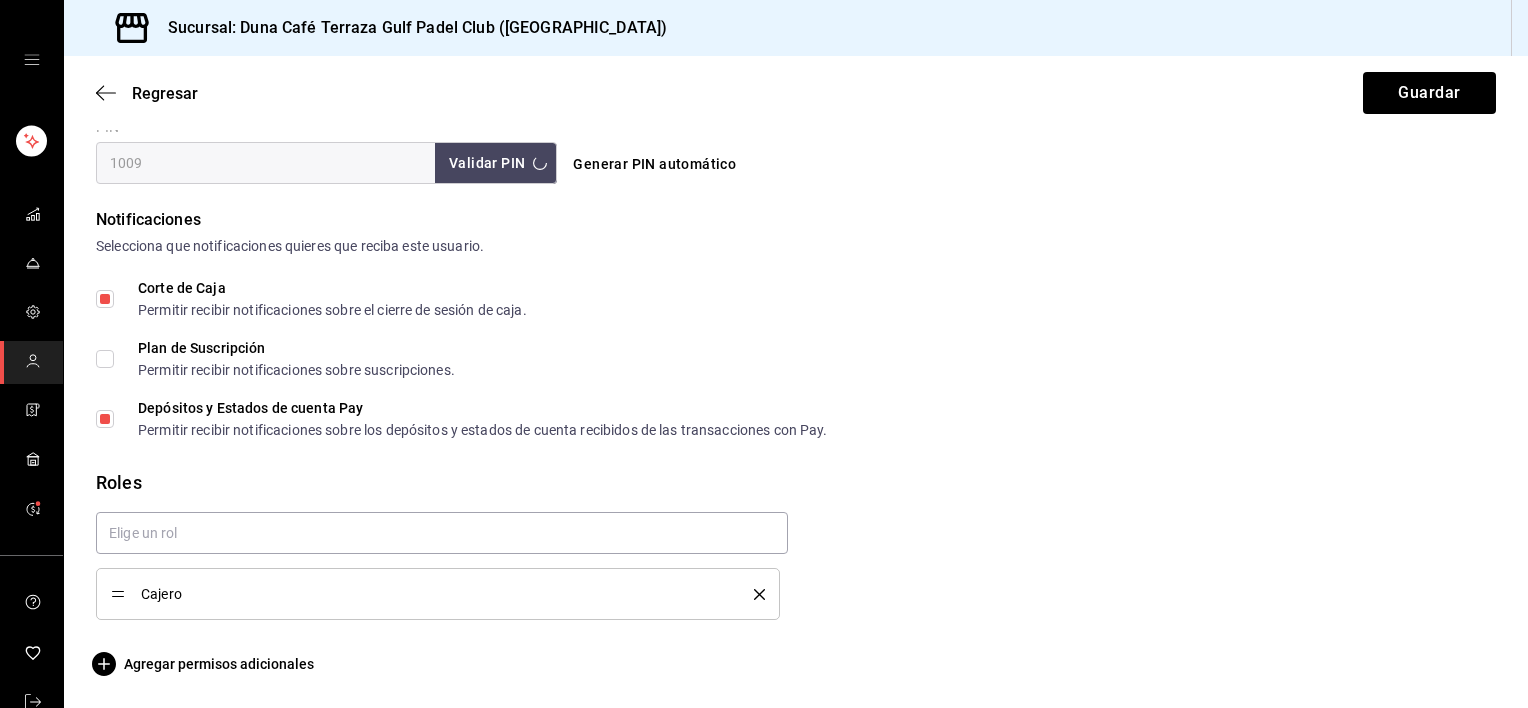 scroll, scrollTop: 956, scrollLeft: 0, axis: vertical 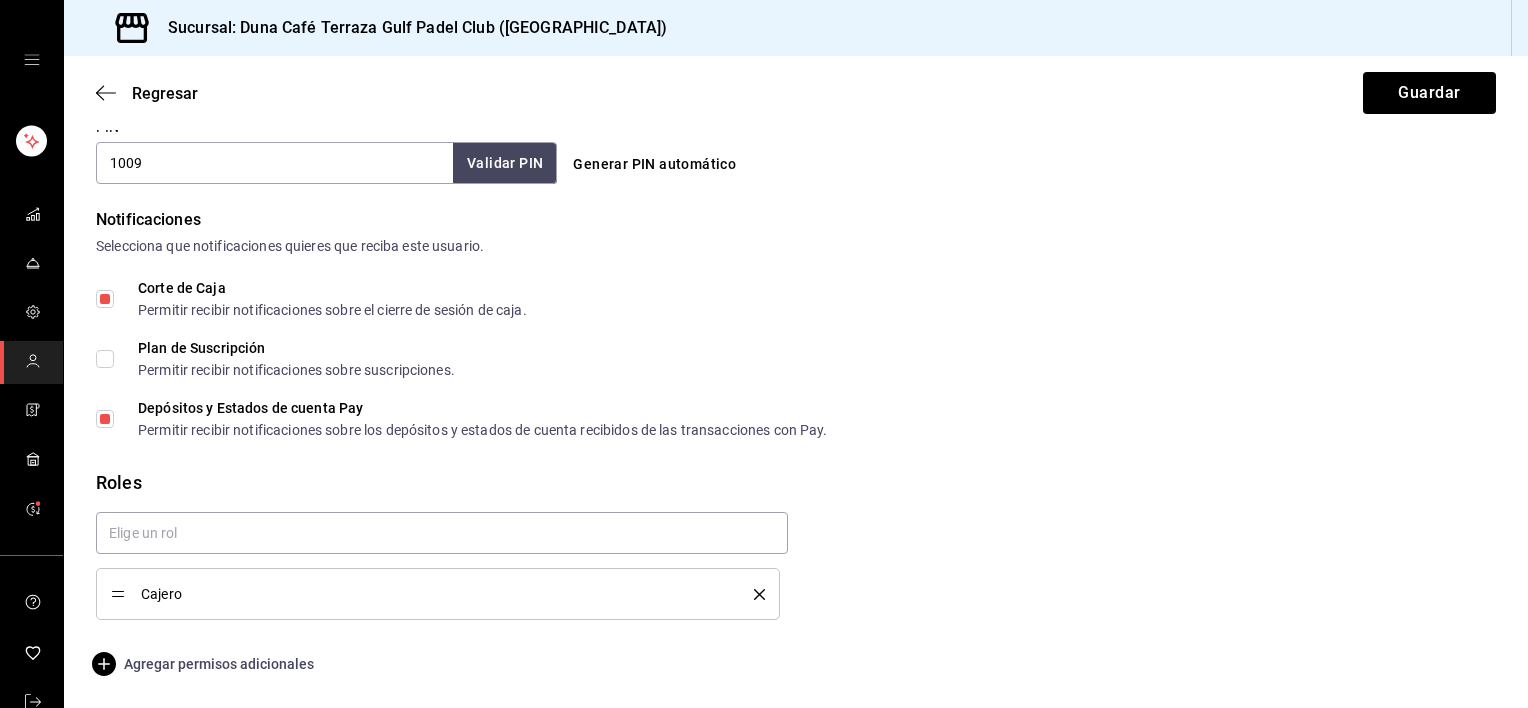 click 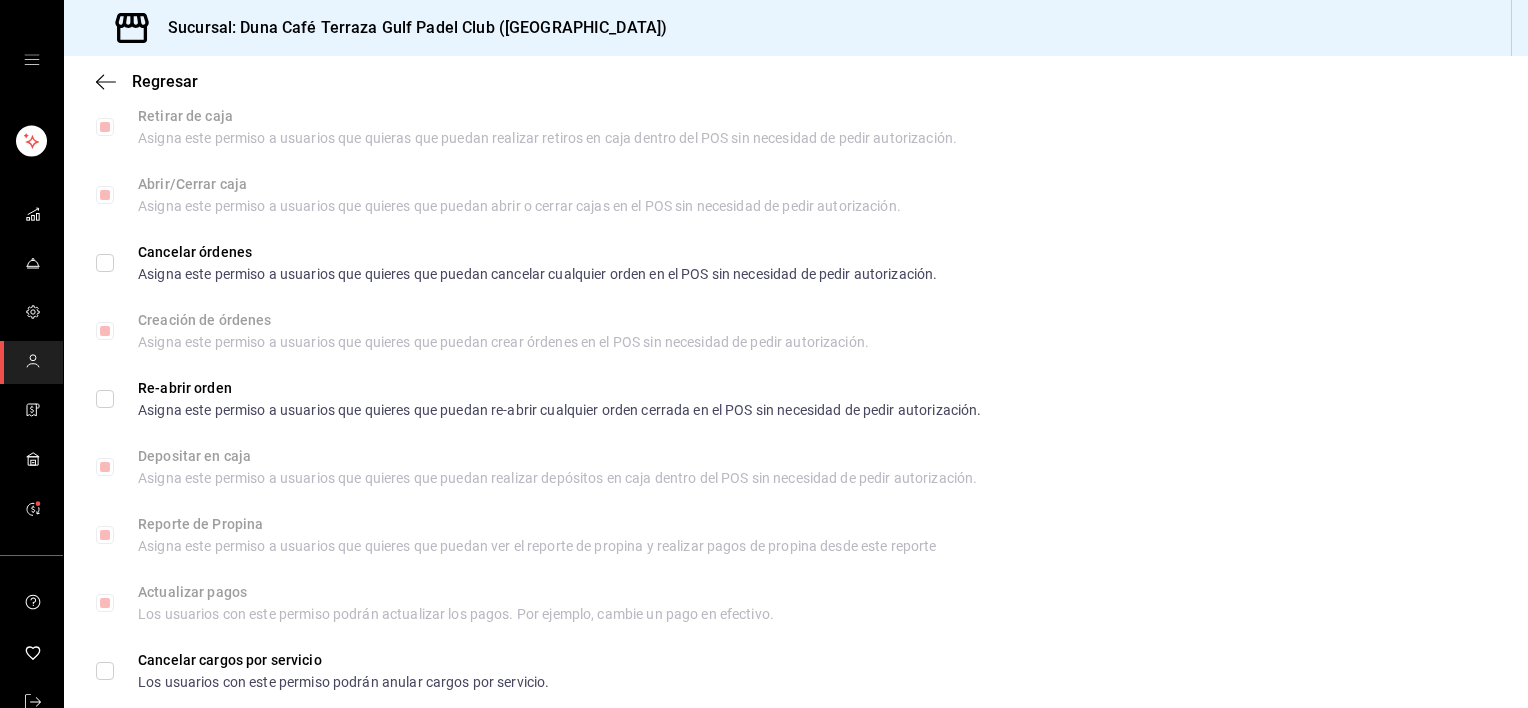 scroll, scrollTop: 1933, scrollLeft: 0, axis: vertical 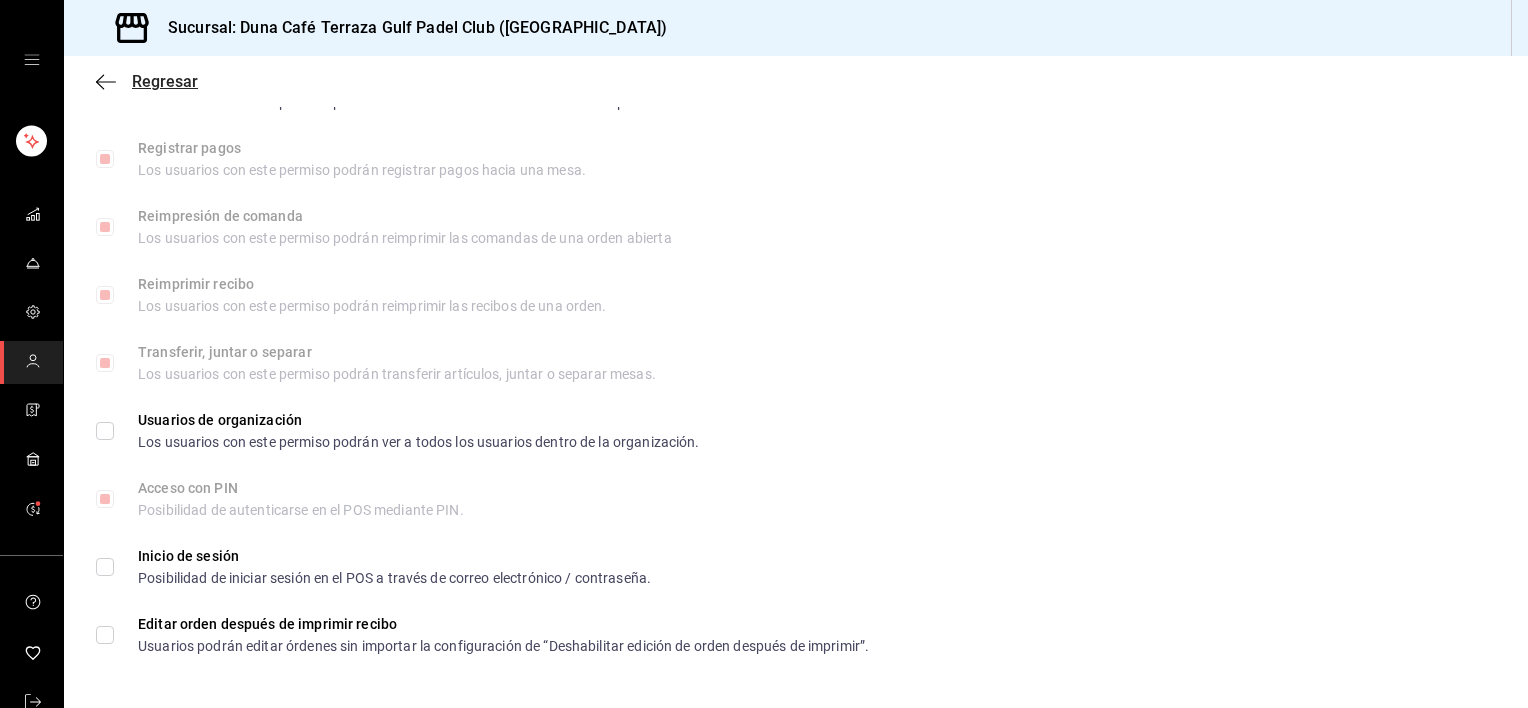 click 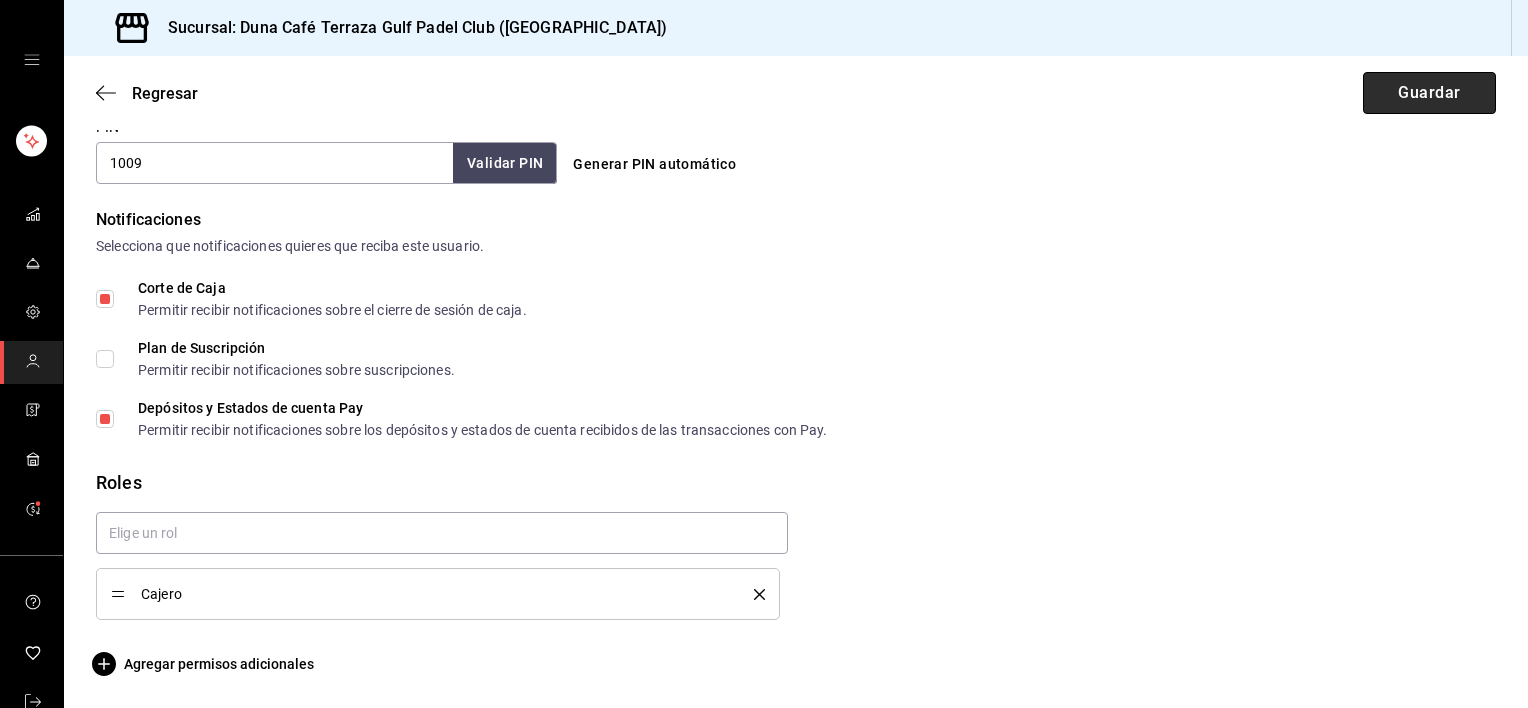 click on "Guardar" at bounding box center (1429, 93) 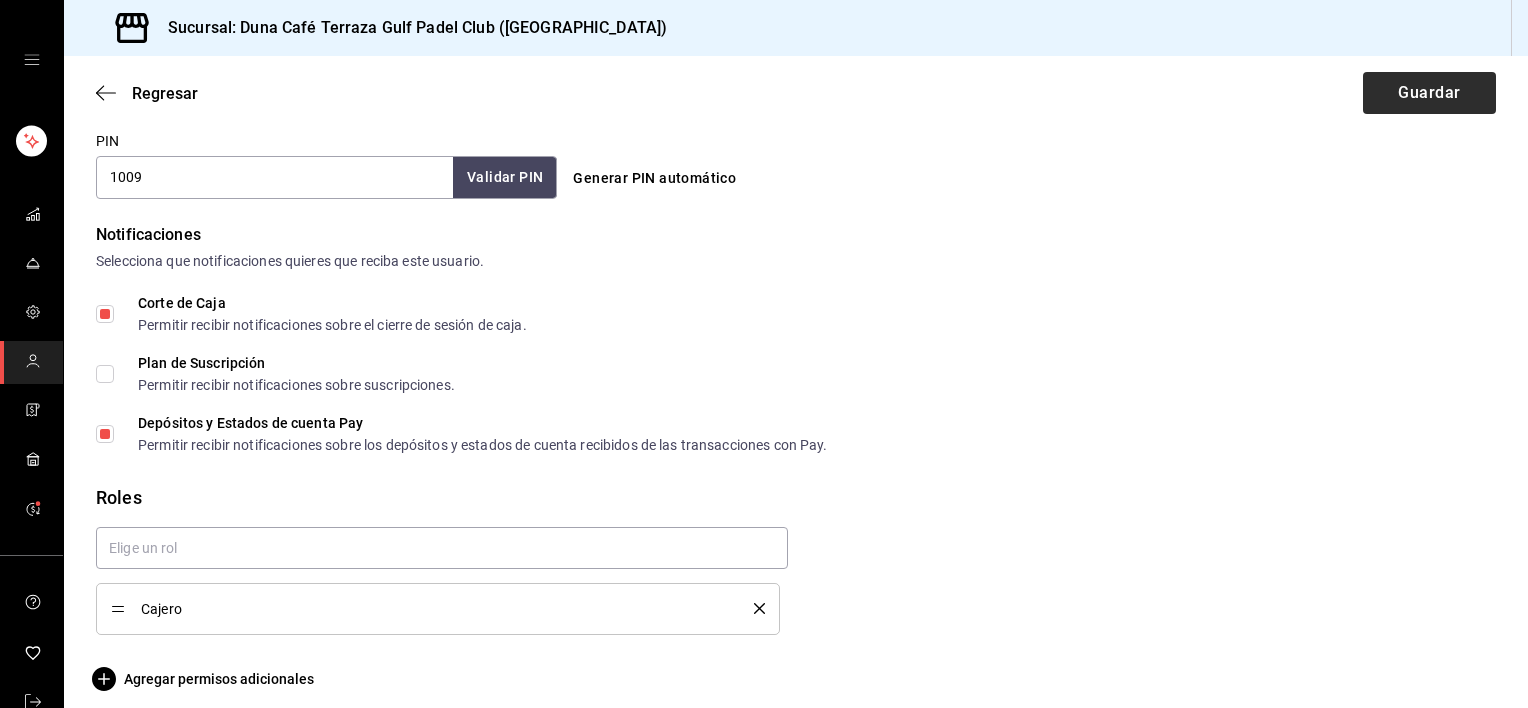scroll, scrollTop: 580, scrollLeft: 0, axis: vertical 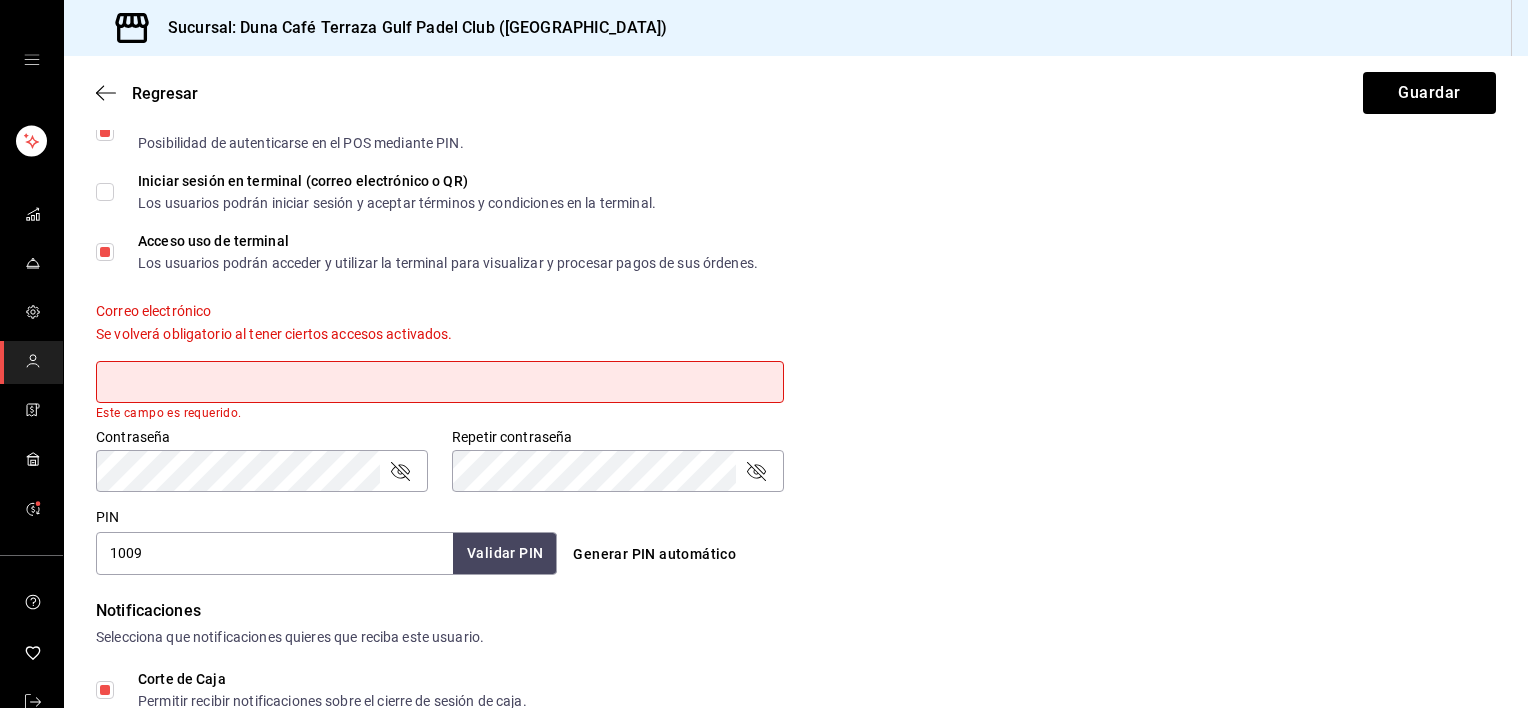 click at bounding box center [440, 382] 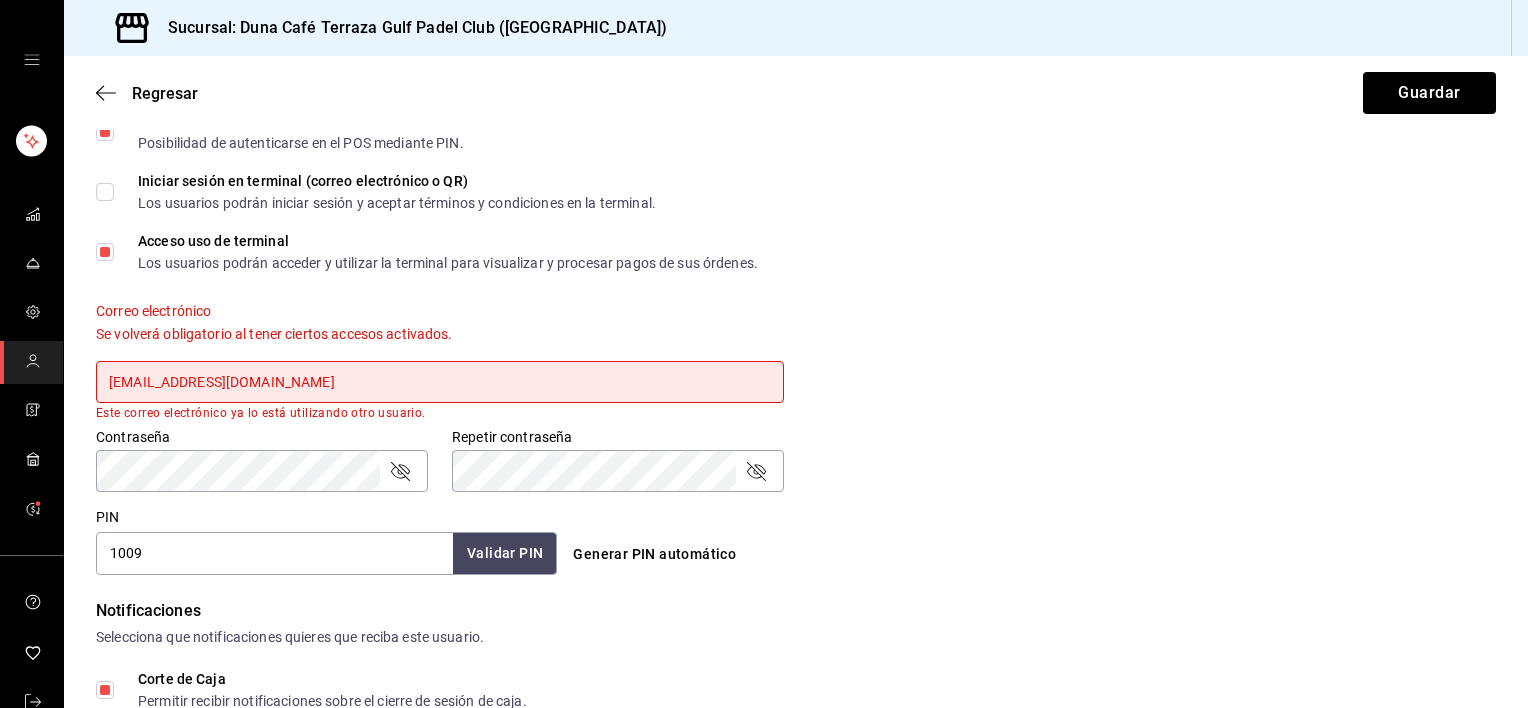 drag, startPoint x: 296, startPoint y: 383, endPoint x: 95, endPoint y: 368, distance: 201.55893 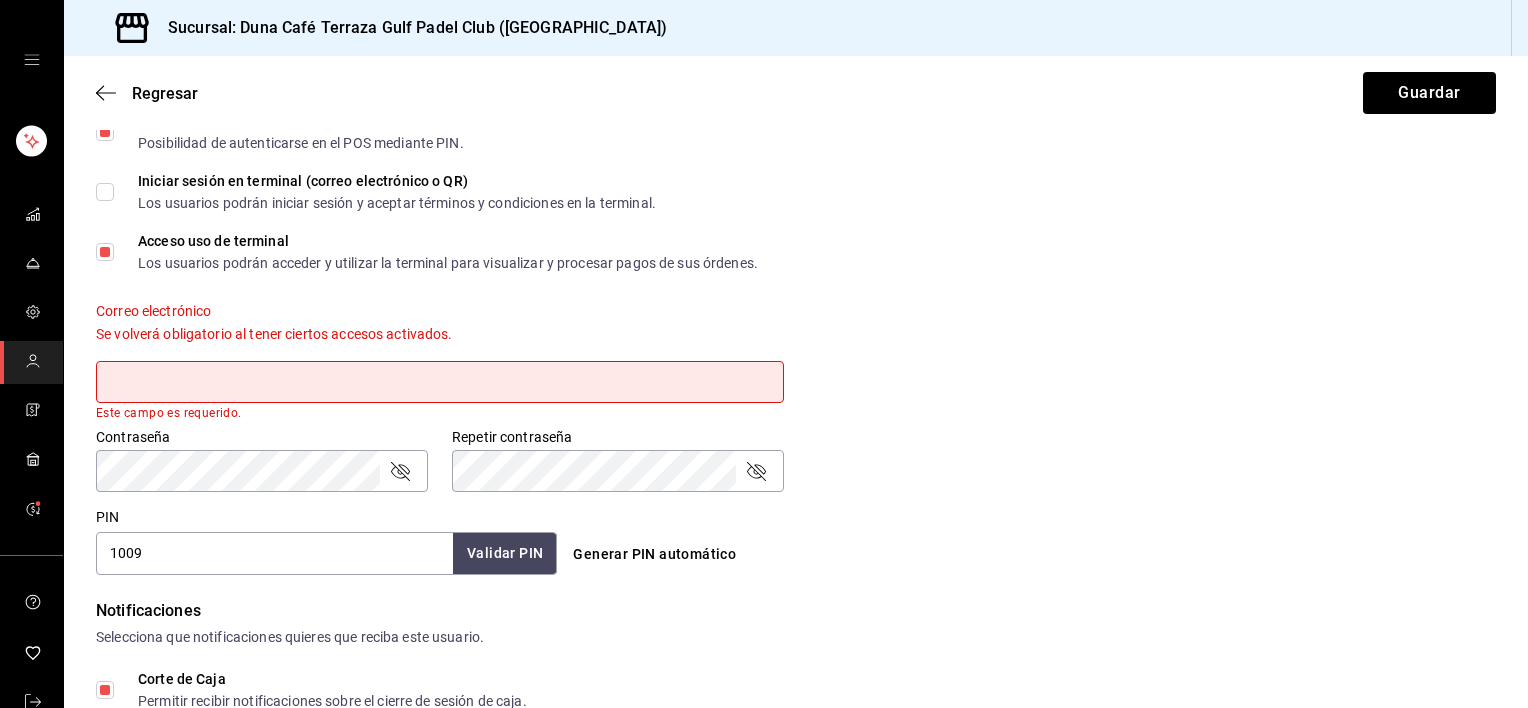 paste on "tito.10.abif.5@gmail.com" 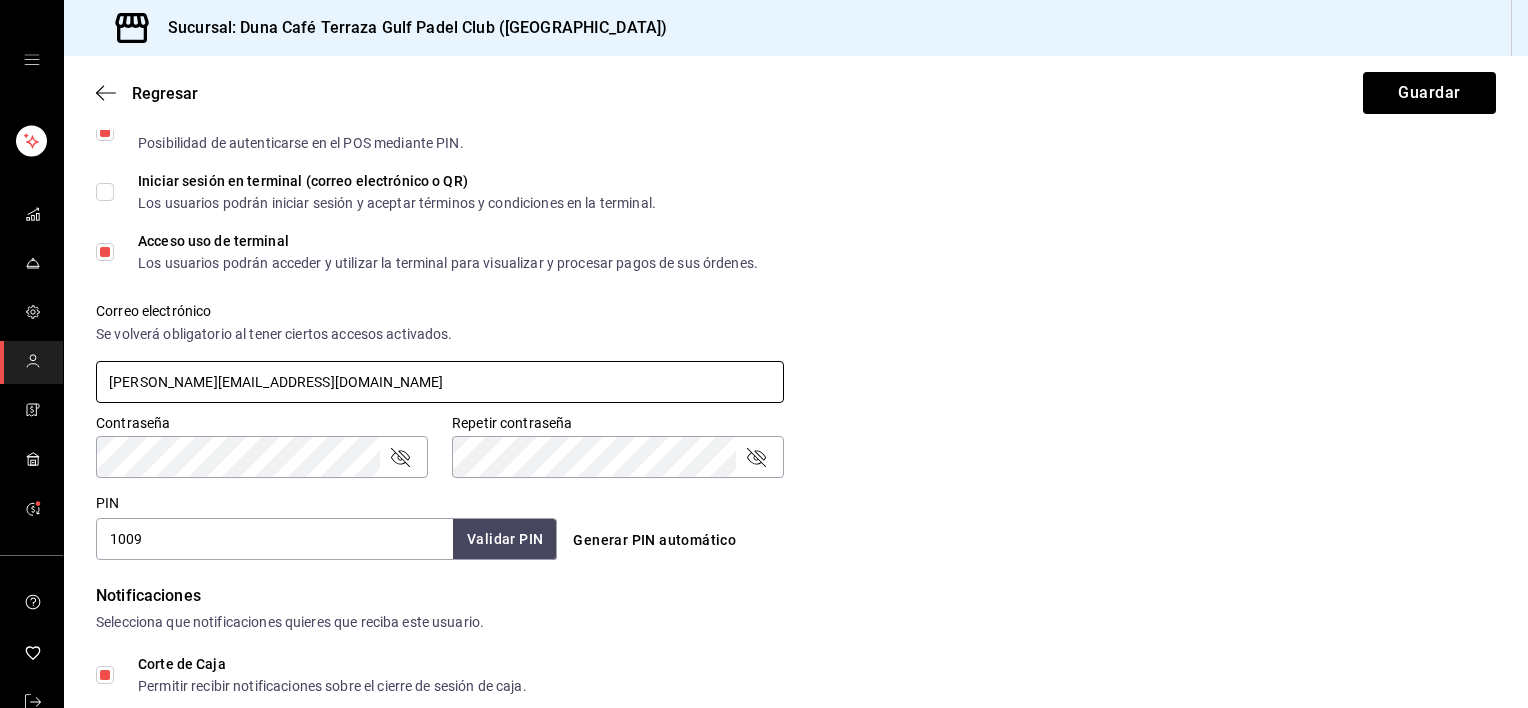 type on "tito.10.abif.5@gmail.com" 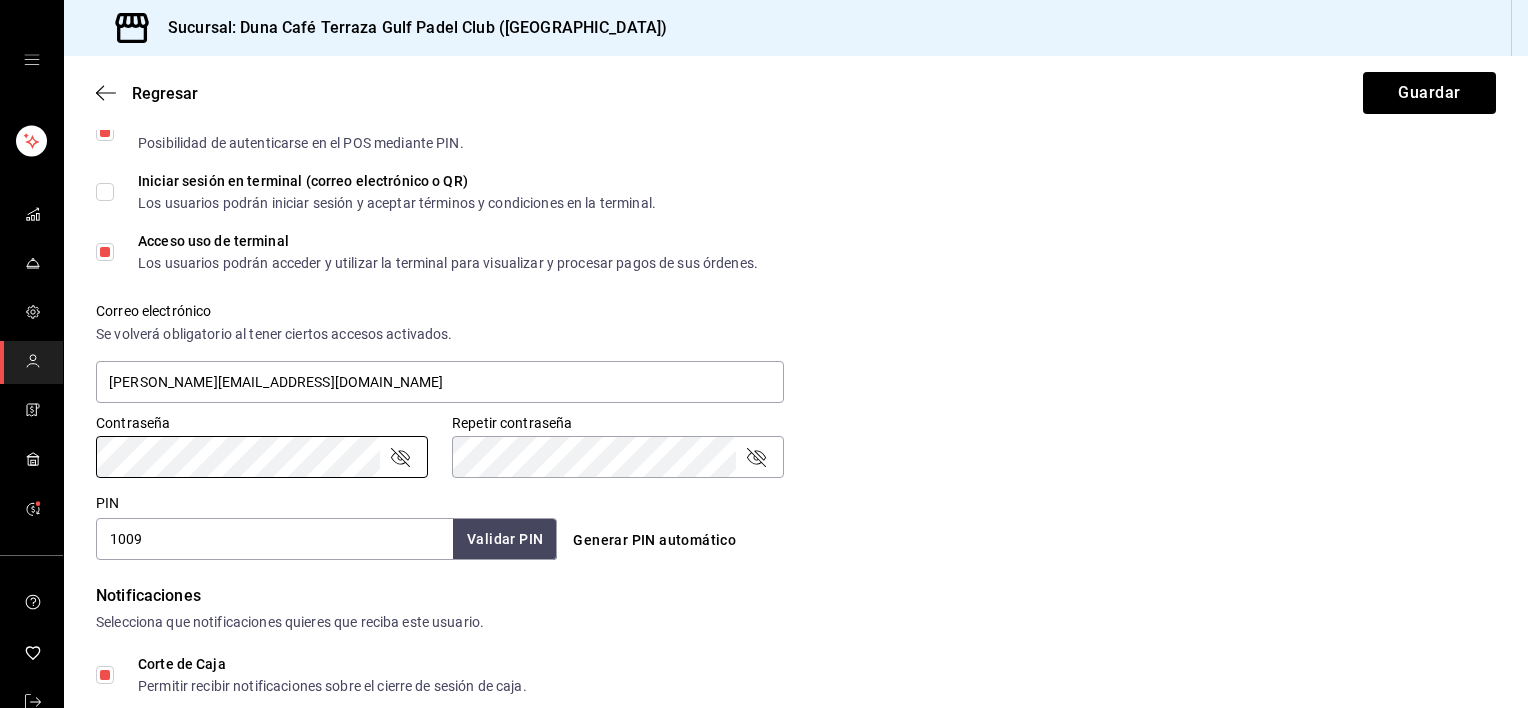 click on "PIN 1009 Validar PIN ​ Generar PIN automático" at bounding box center [792, 523] 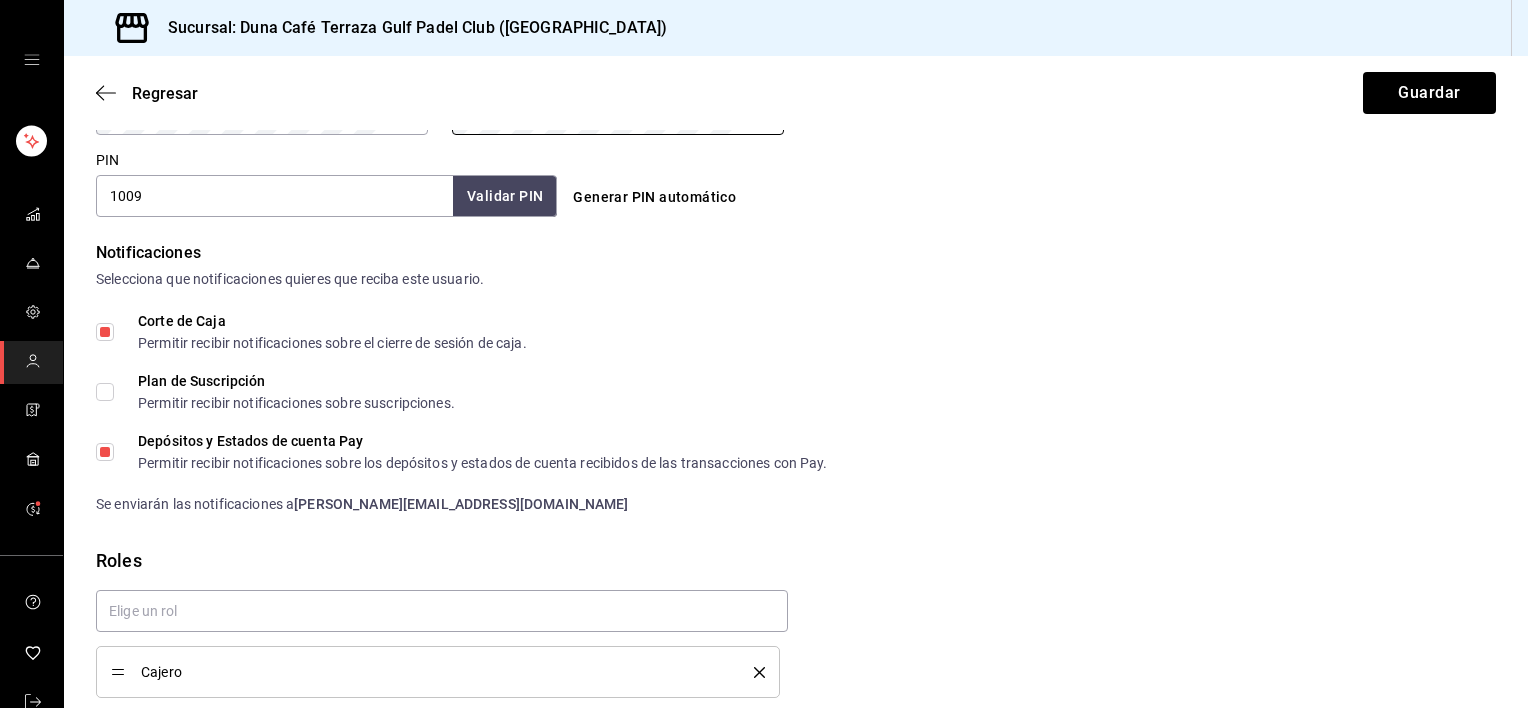 scroll, scrollTop: 1000, scrollLeft: 0, axis: vertical 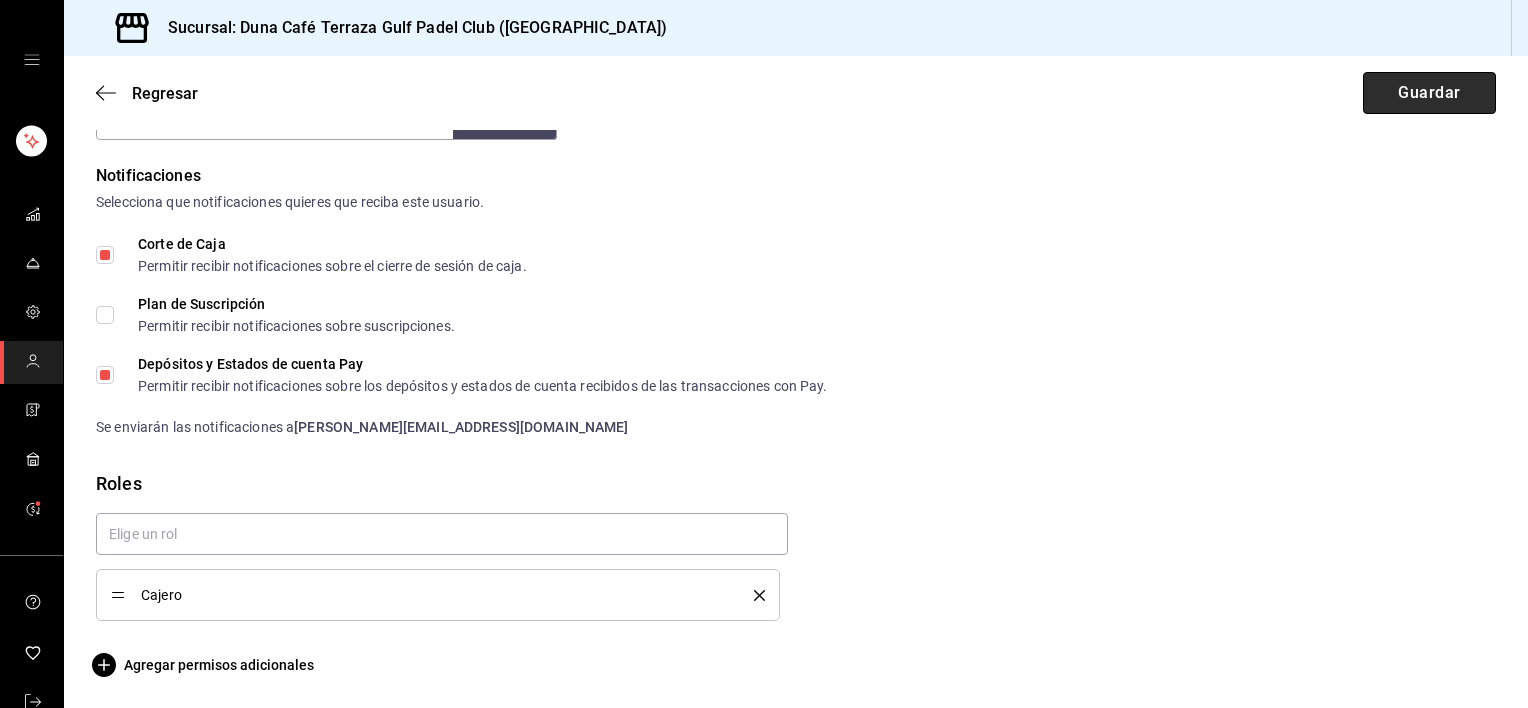 click on "Guardar" at bounding box center [1429, 93] 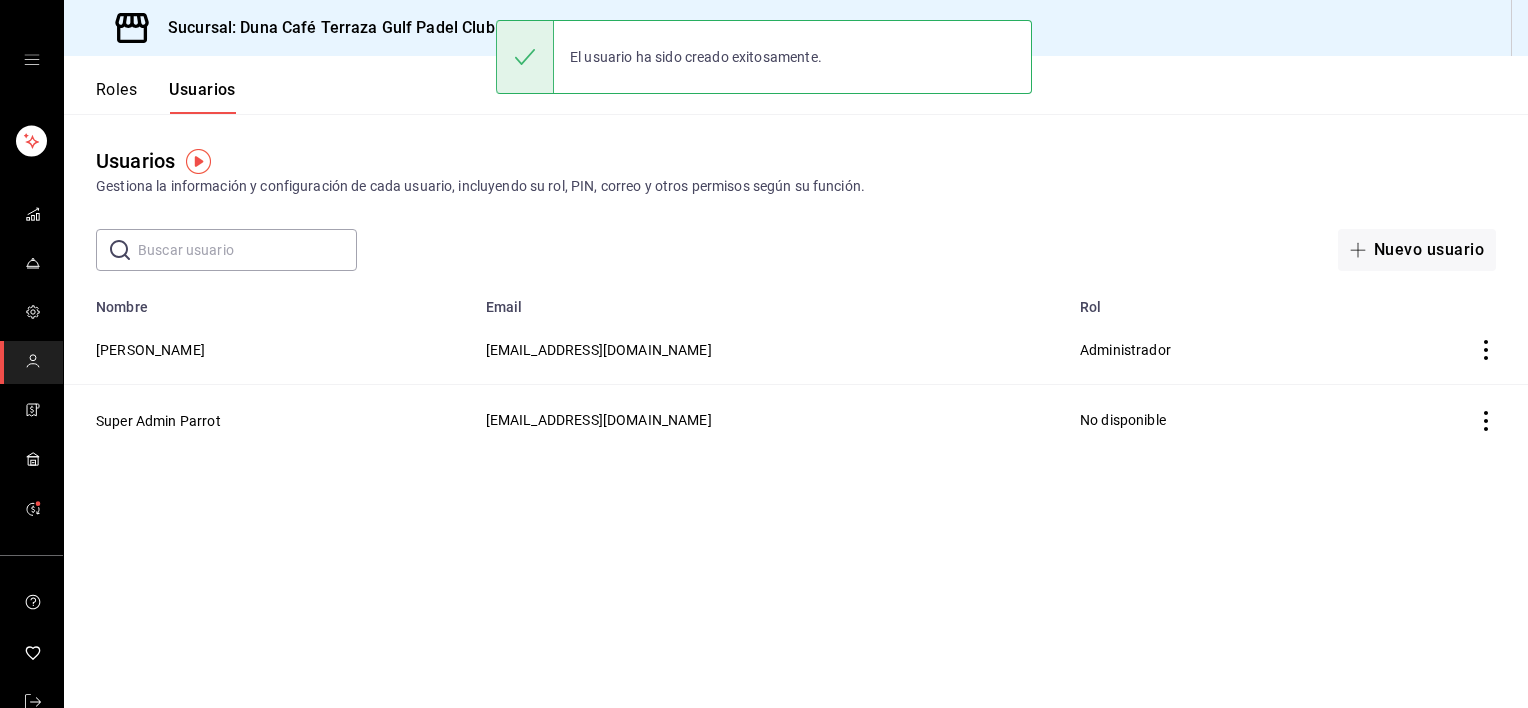 scroll, scrollTop: 0, scrollLeft: 0, axis: both 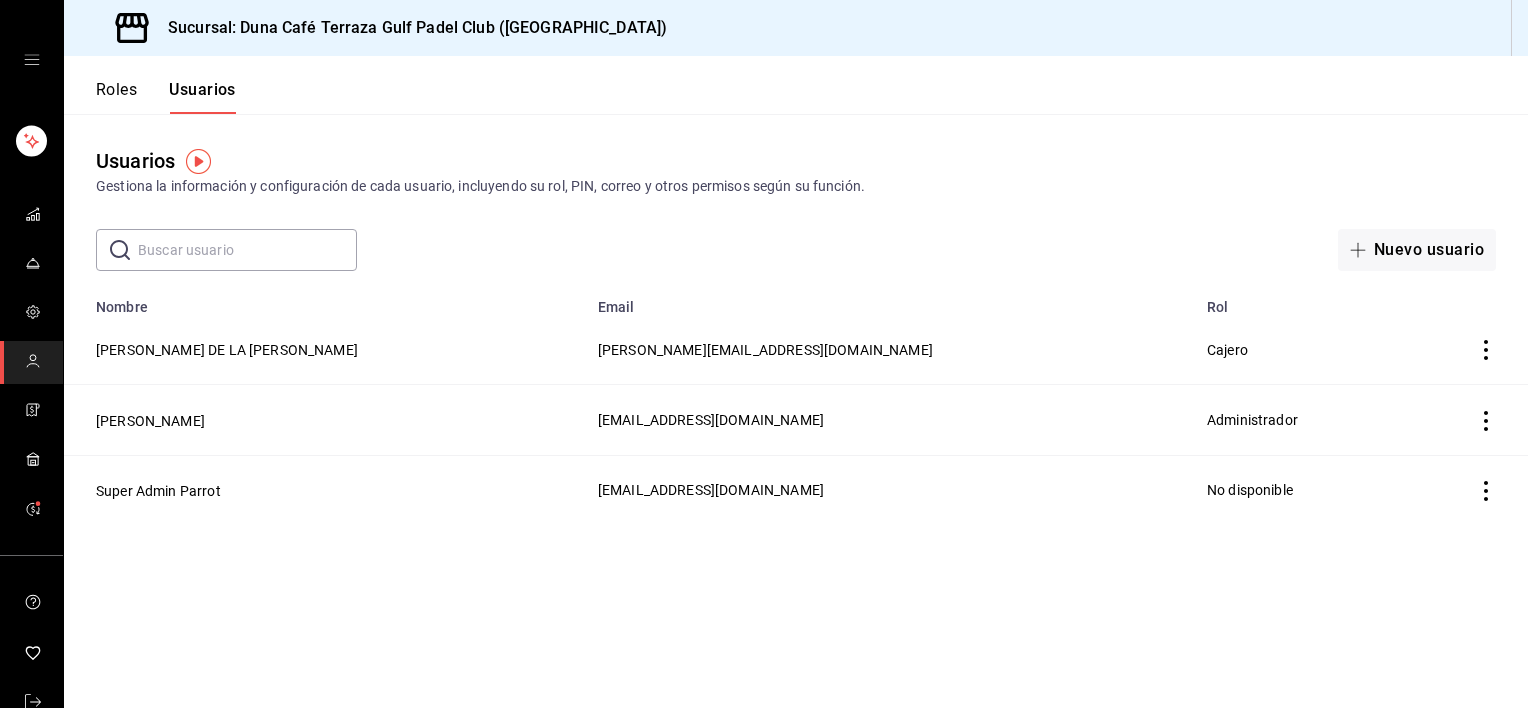 click 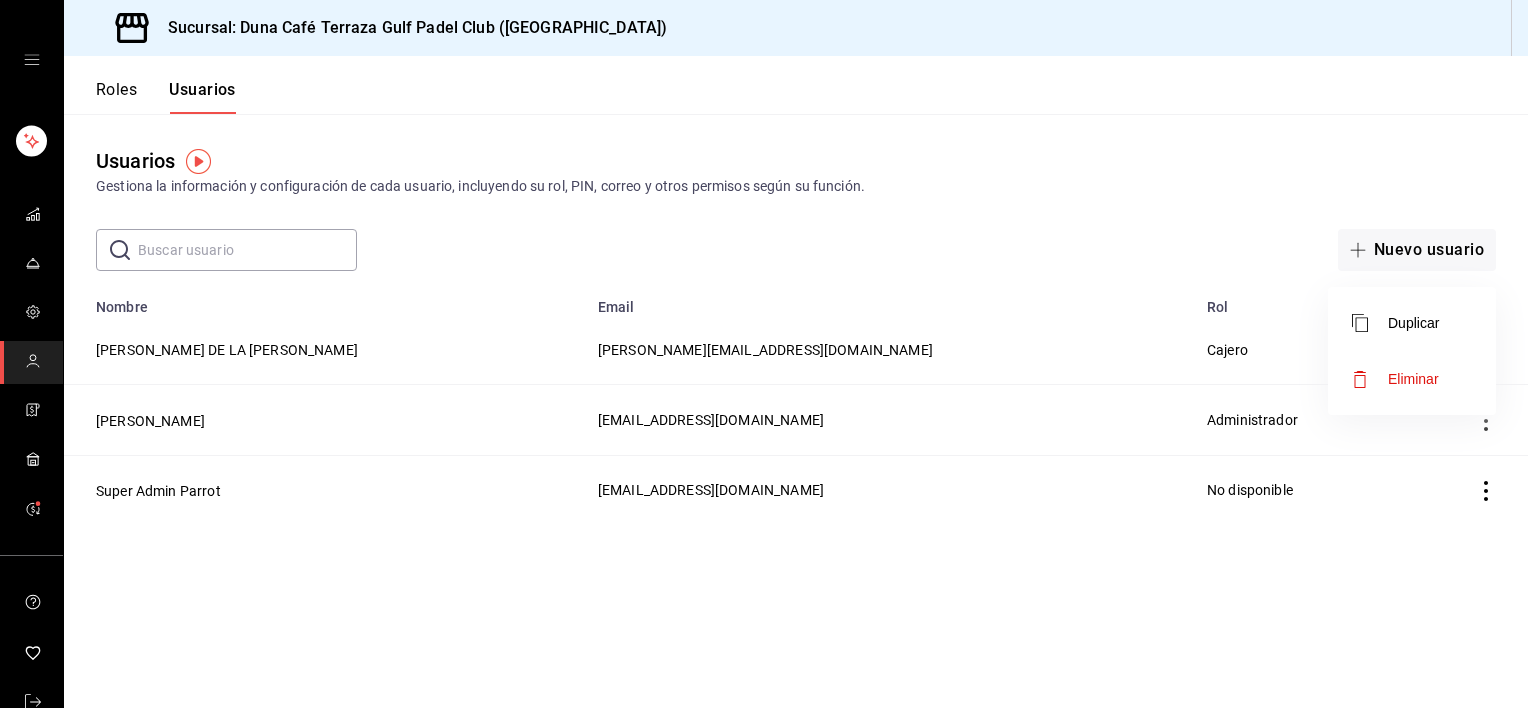 click at bounding box center [764, 354] 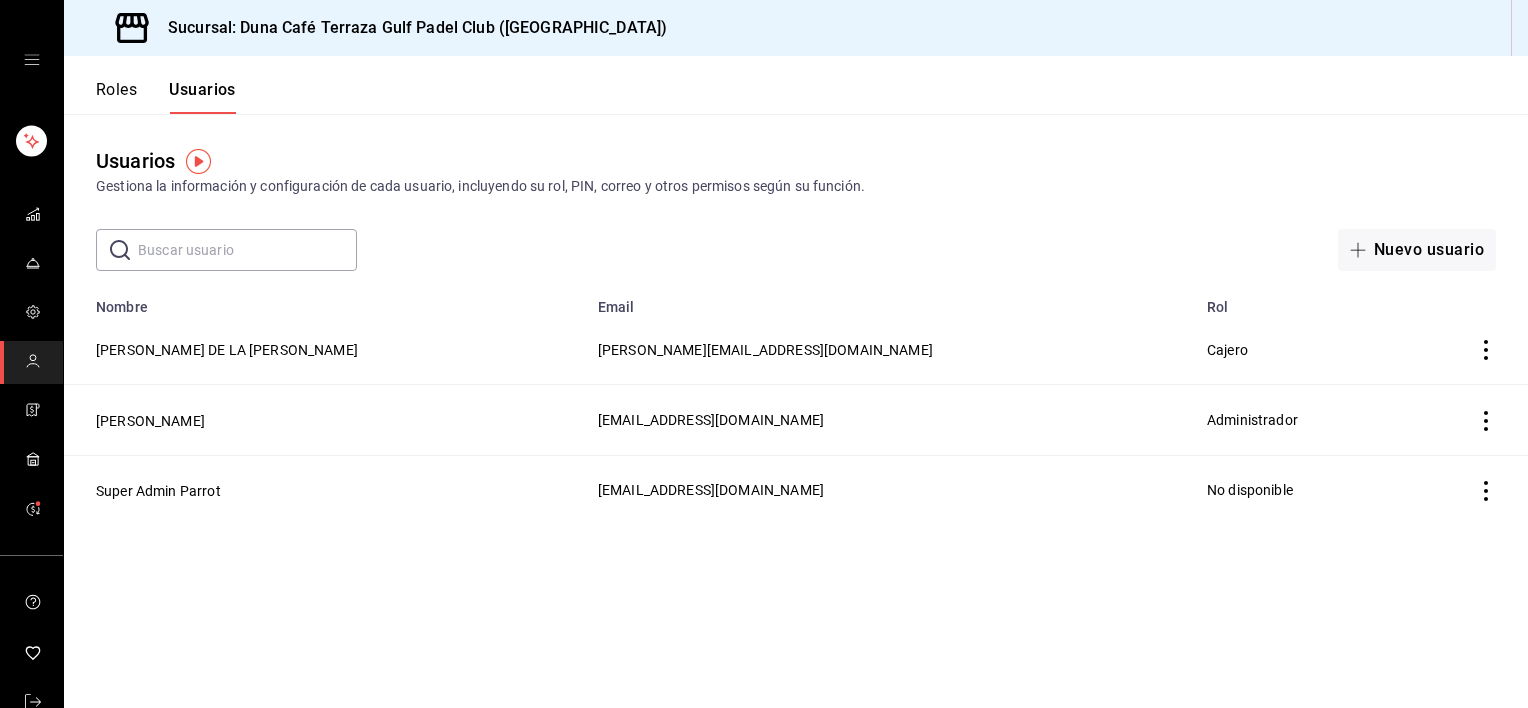 click 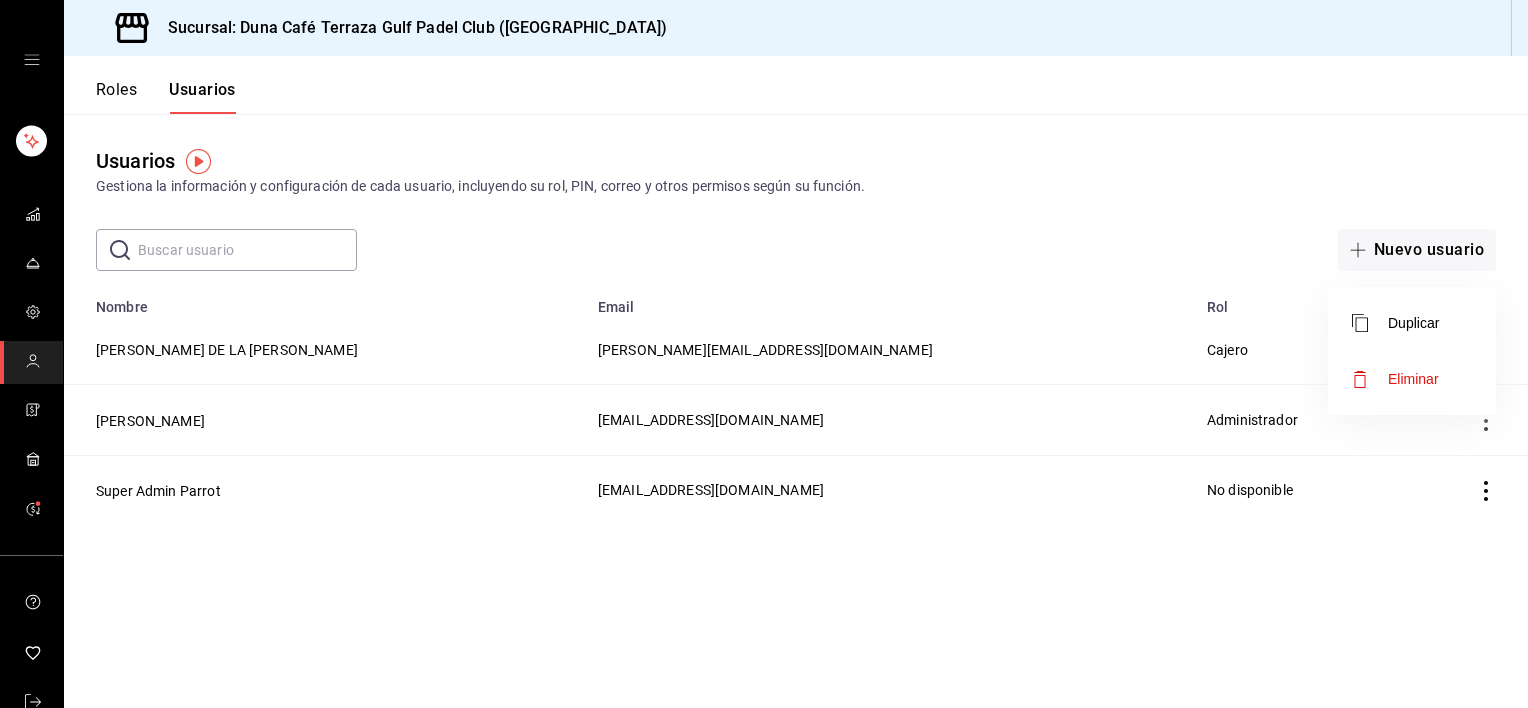 click 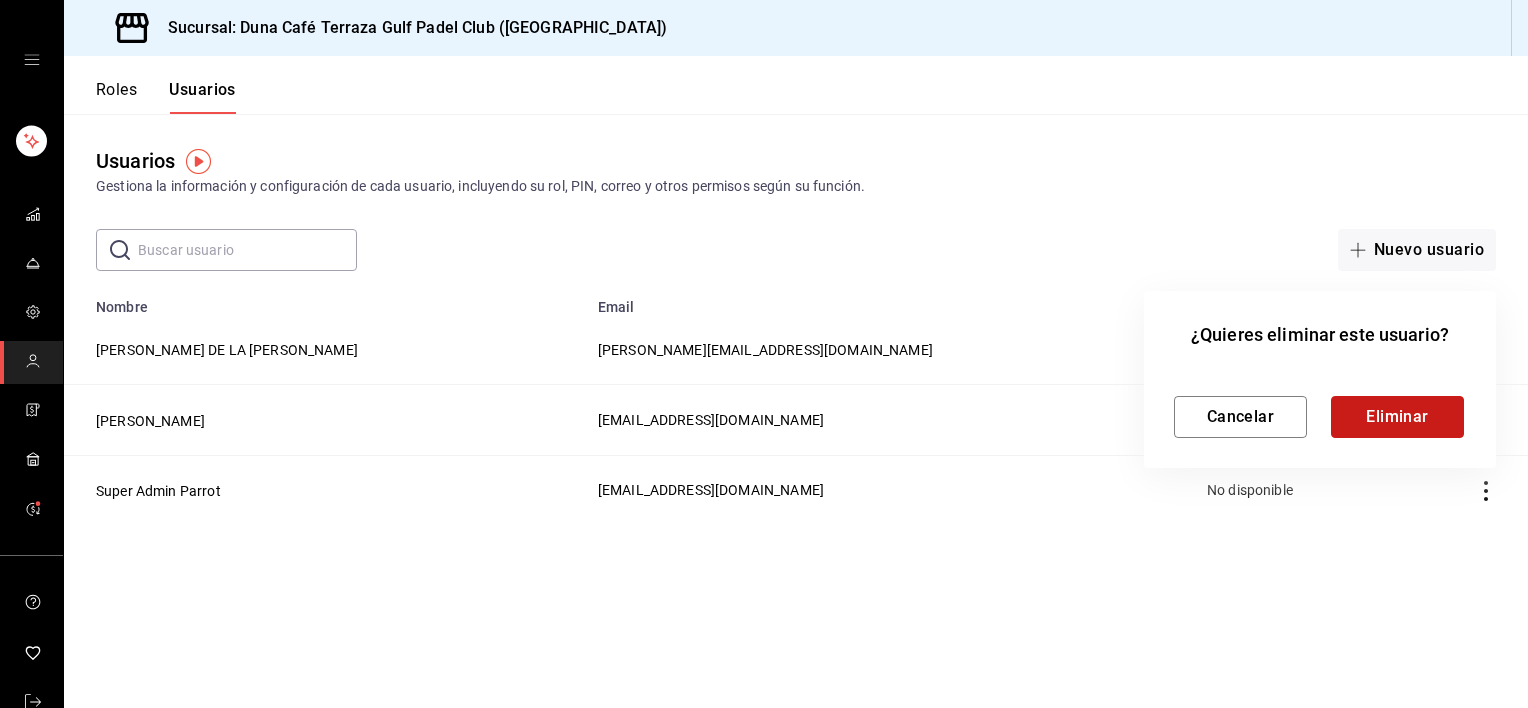 click on "Eliminar" at bounding box center (1397, 417) 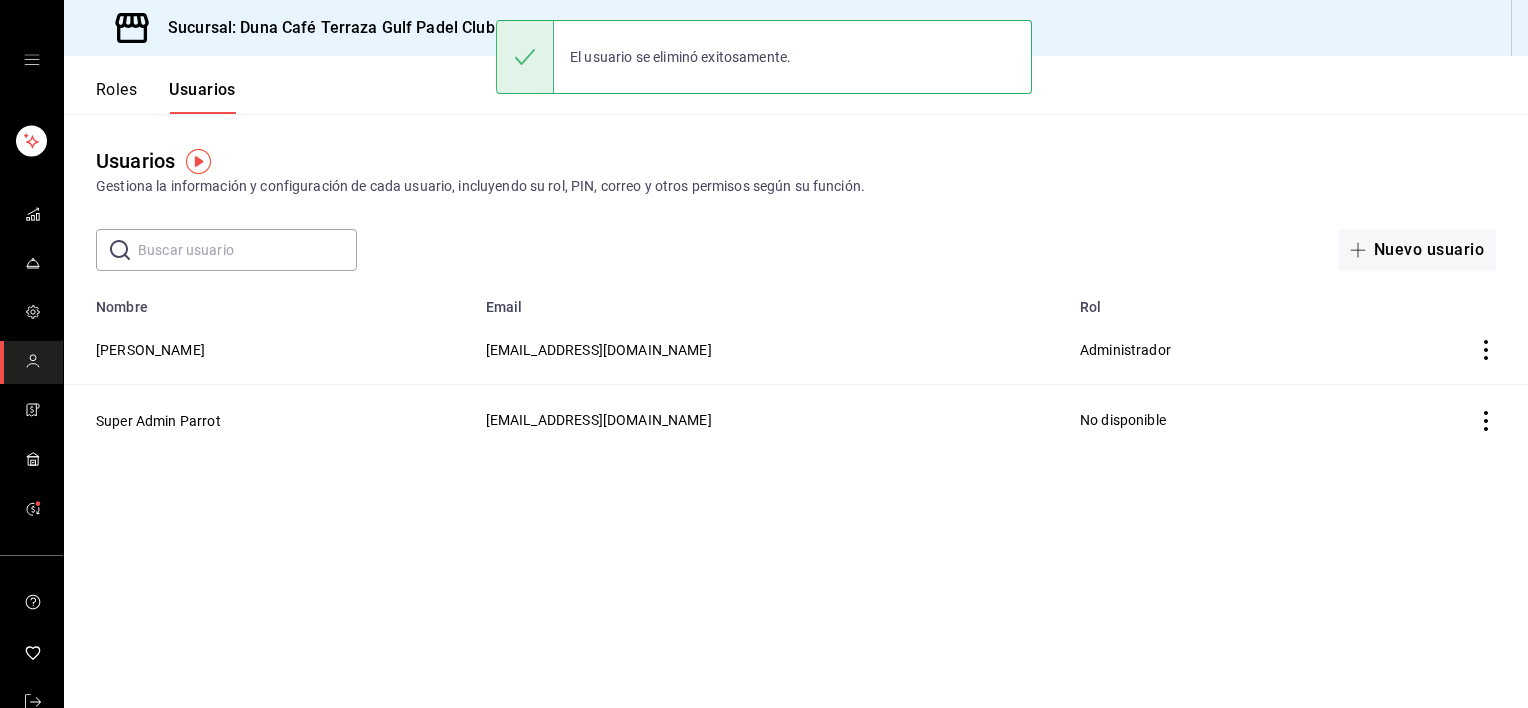 click on "Usuarios Gestiona la información y configuración de cada usuario, incluyendo su rol, PIN, correo y otros permisos según su función. ​ ​ Nuevo usuario Lo sentimos, no pudimos cargar la lista de usuarios. Reintentar Nombre Email Rol Yessica Nuñez Manuel yessinm2105@gmail.com Administrador Super Admin Parrot dunacafeterraza@veracruz.com No disponible" at bounding box center (796, 411) 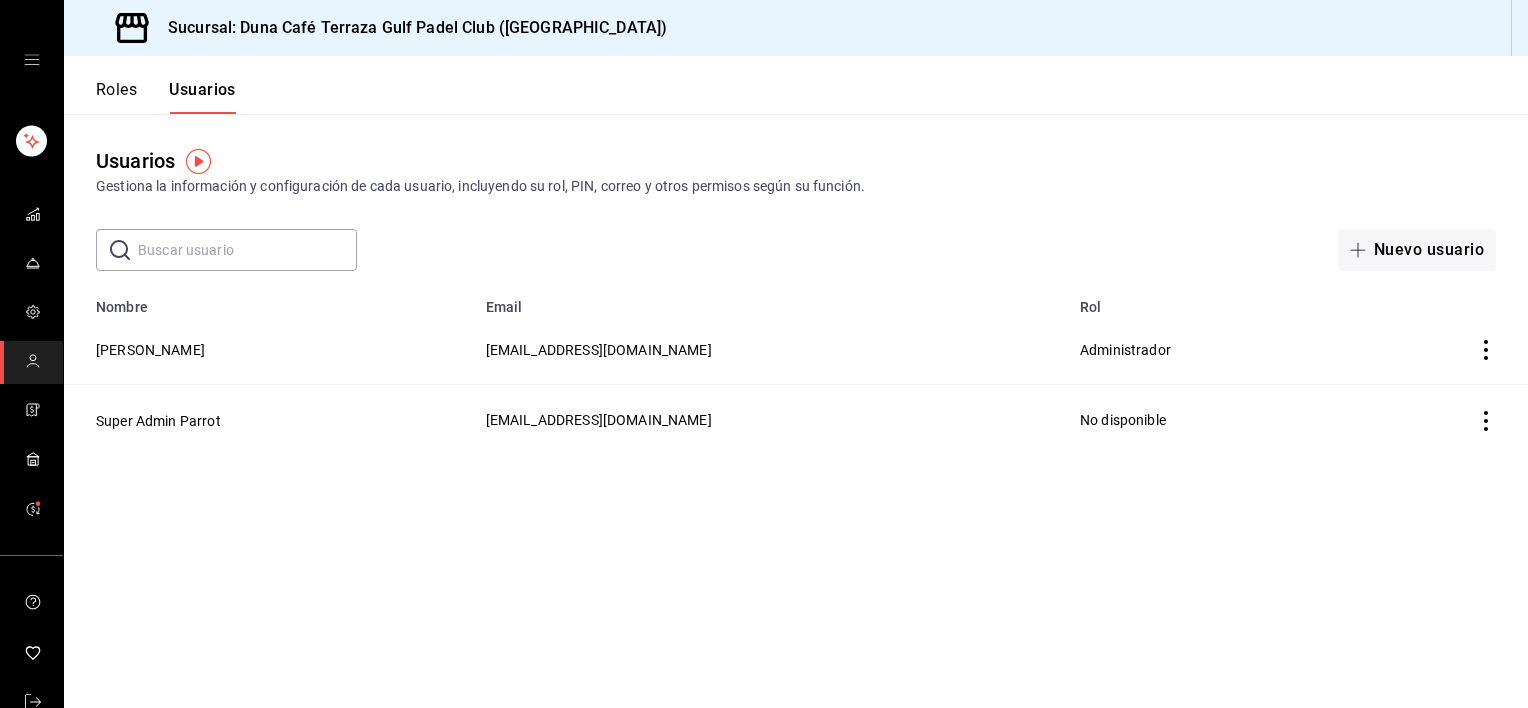 click on "Roles" at bounding box center (116, 97) 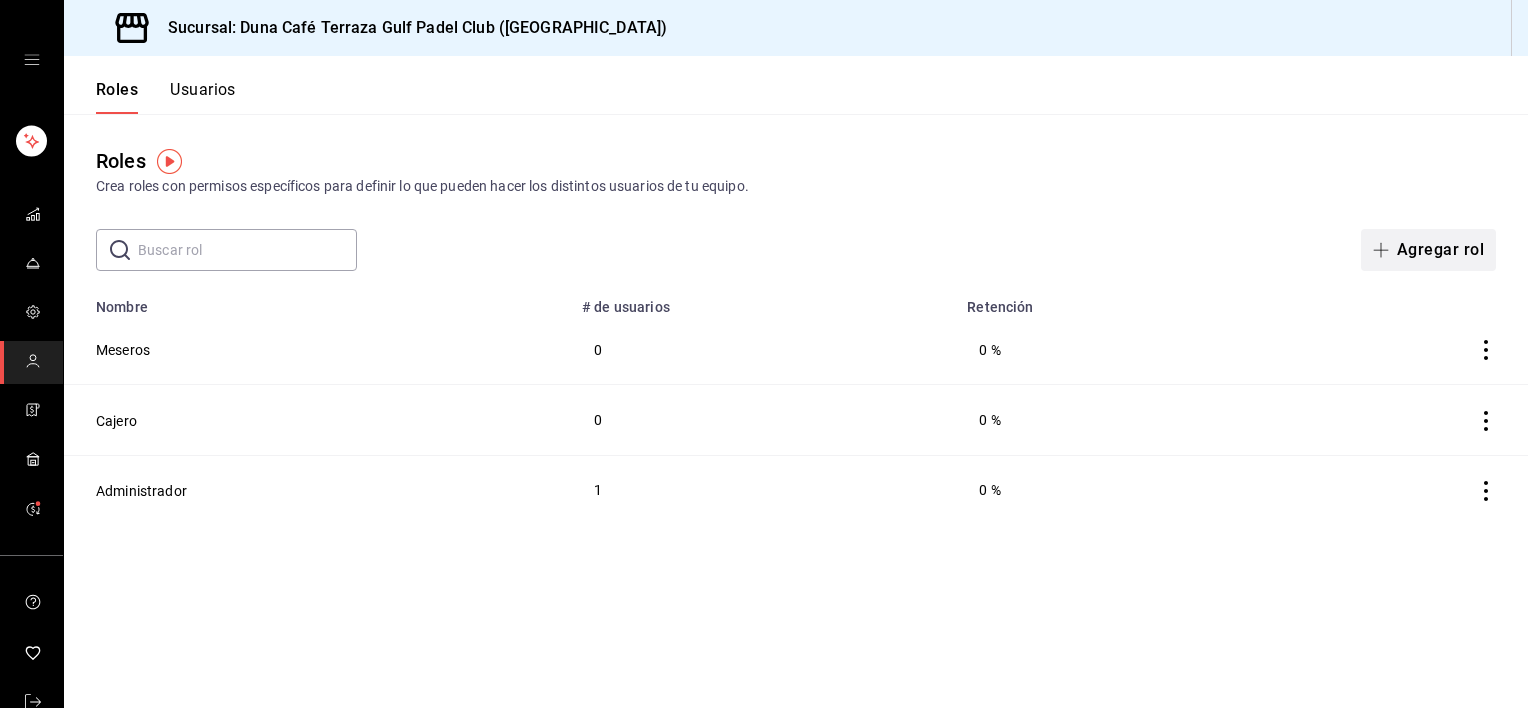 click 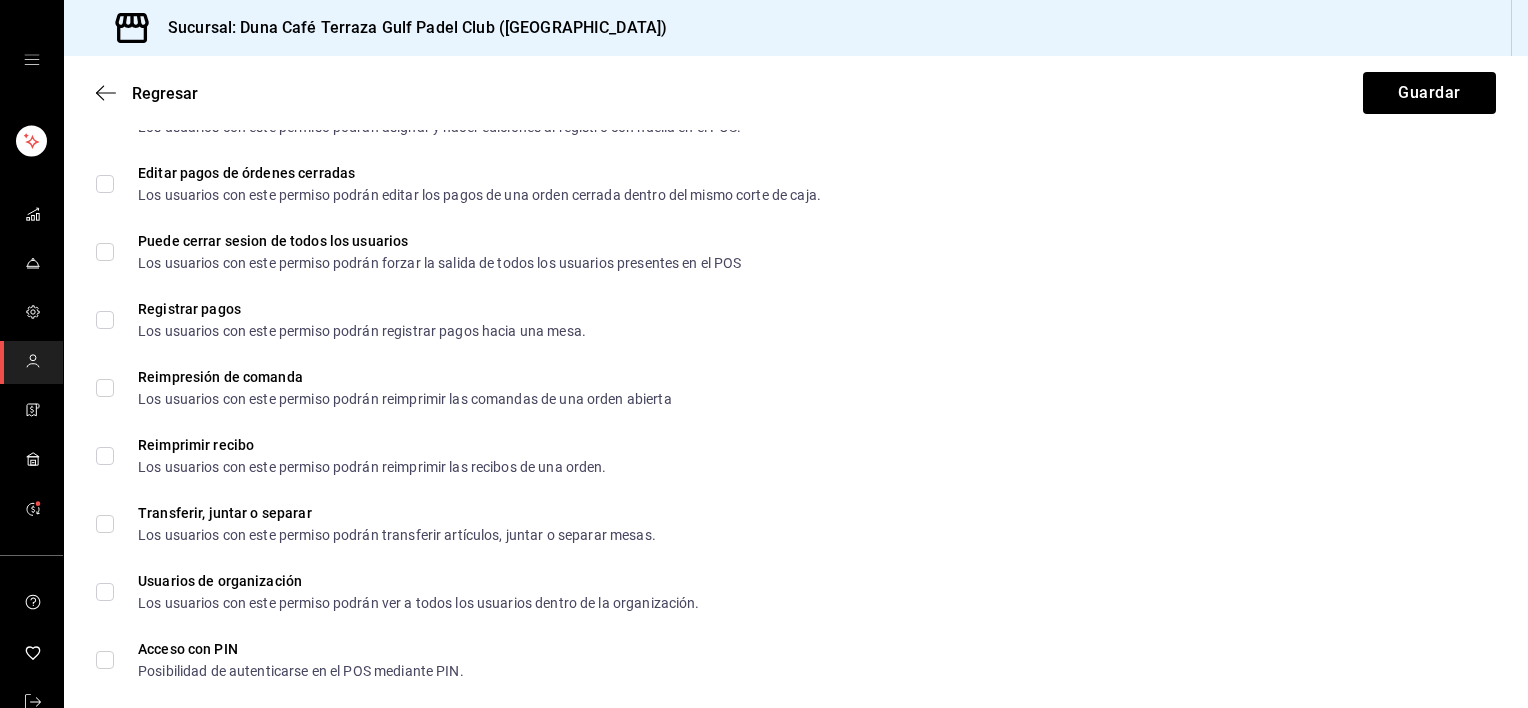 scroll, scrollTop: 3454, scrollLeft: 0, axis: vertical 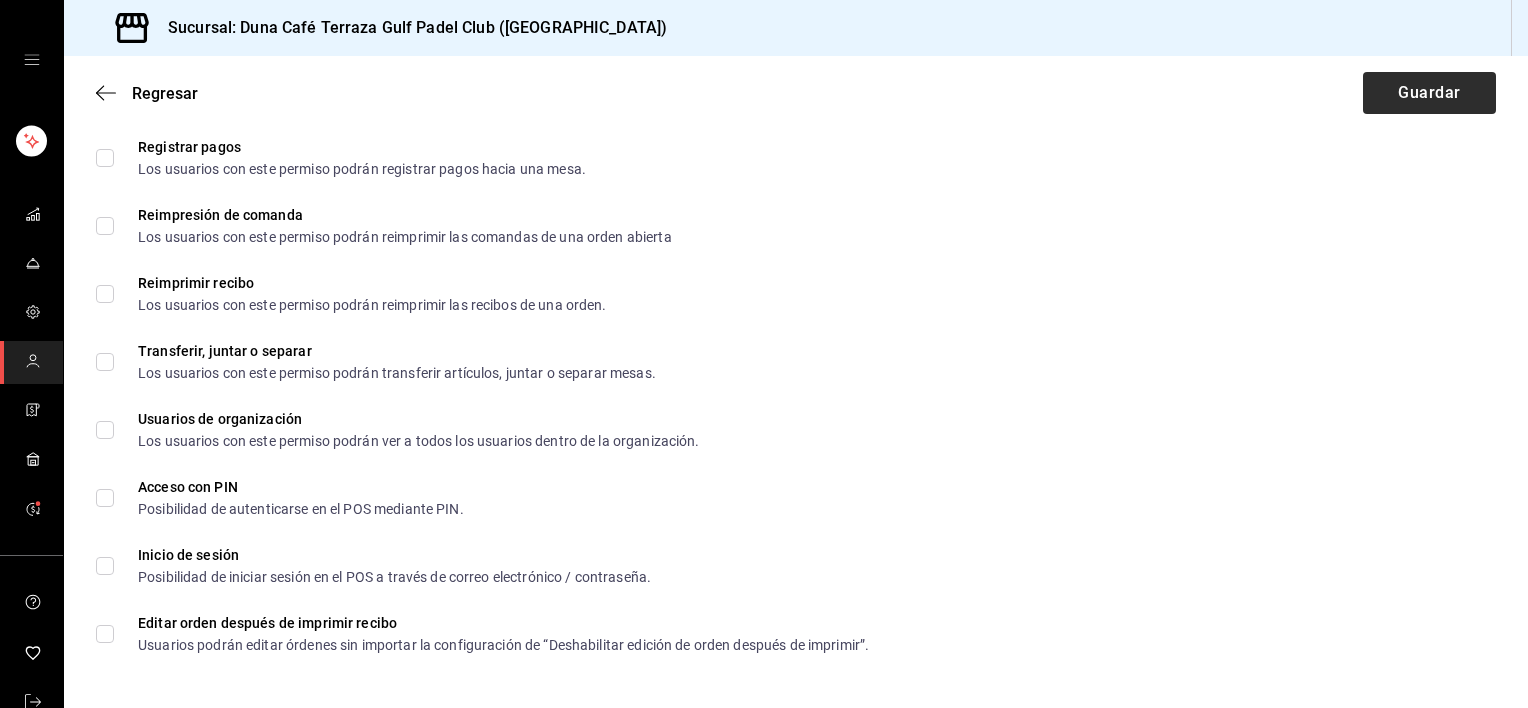 type on "RECEPCION" 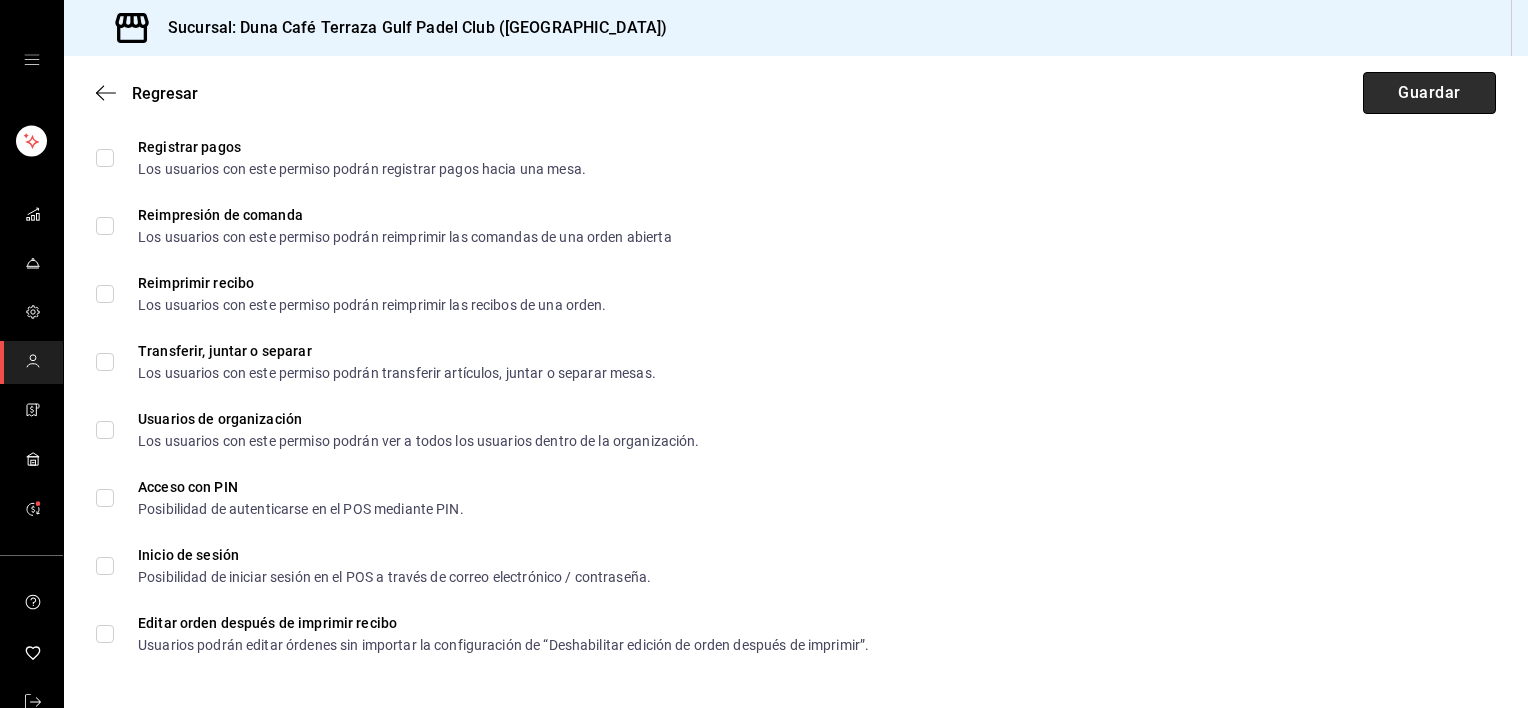 click on "Guardar" at bounding box center (1429, 93) 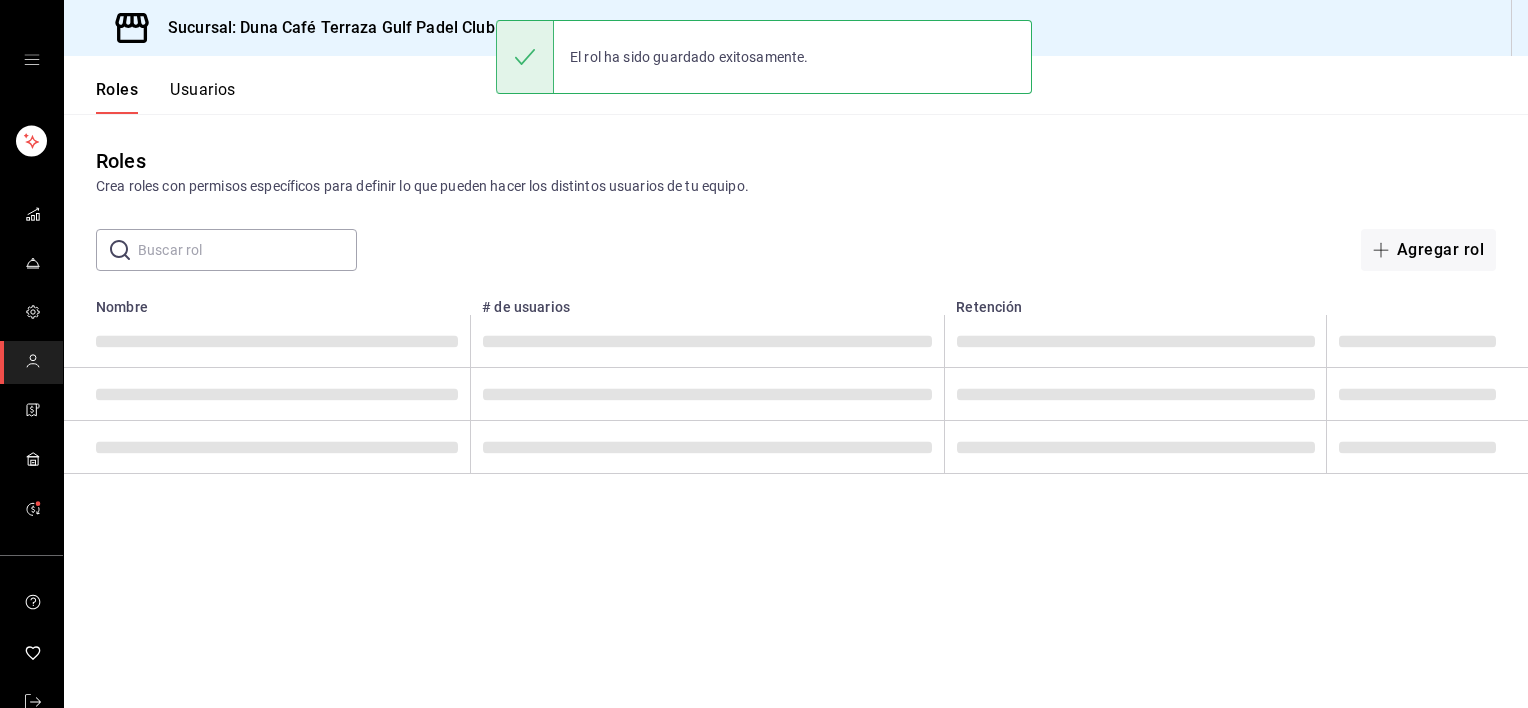 scroll, scrollTop: 0, scrollLeft: 0, axis: both 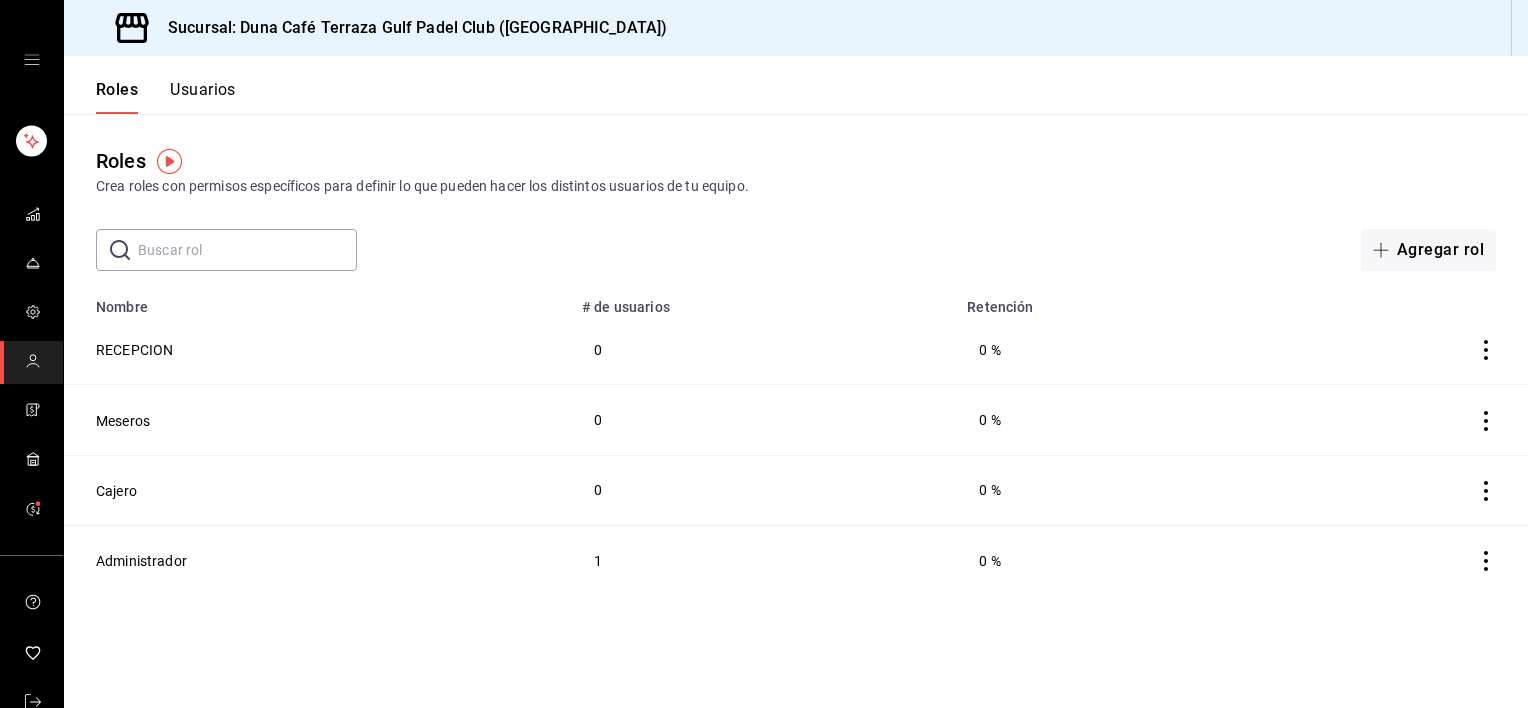 click on "Usuarios" at bounding box center (203, 97) 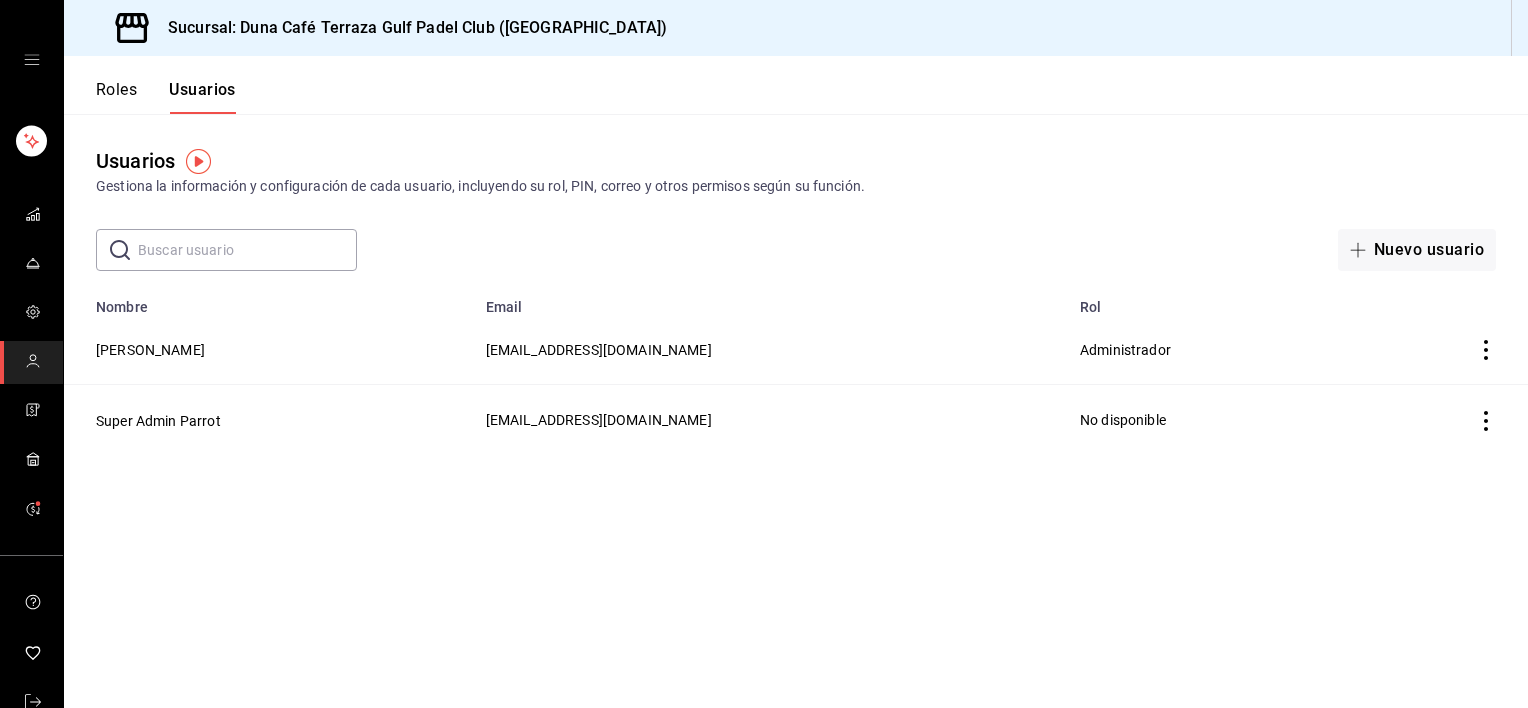 click at bounding box center [247, 250] 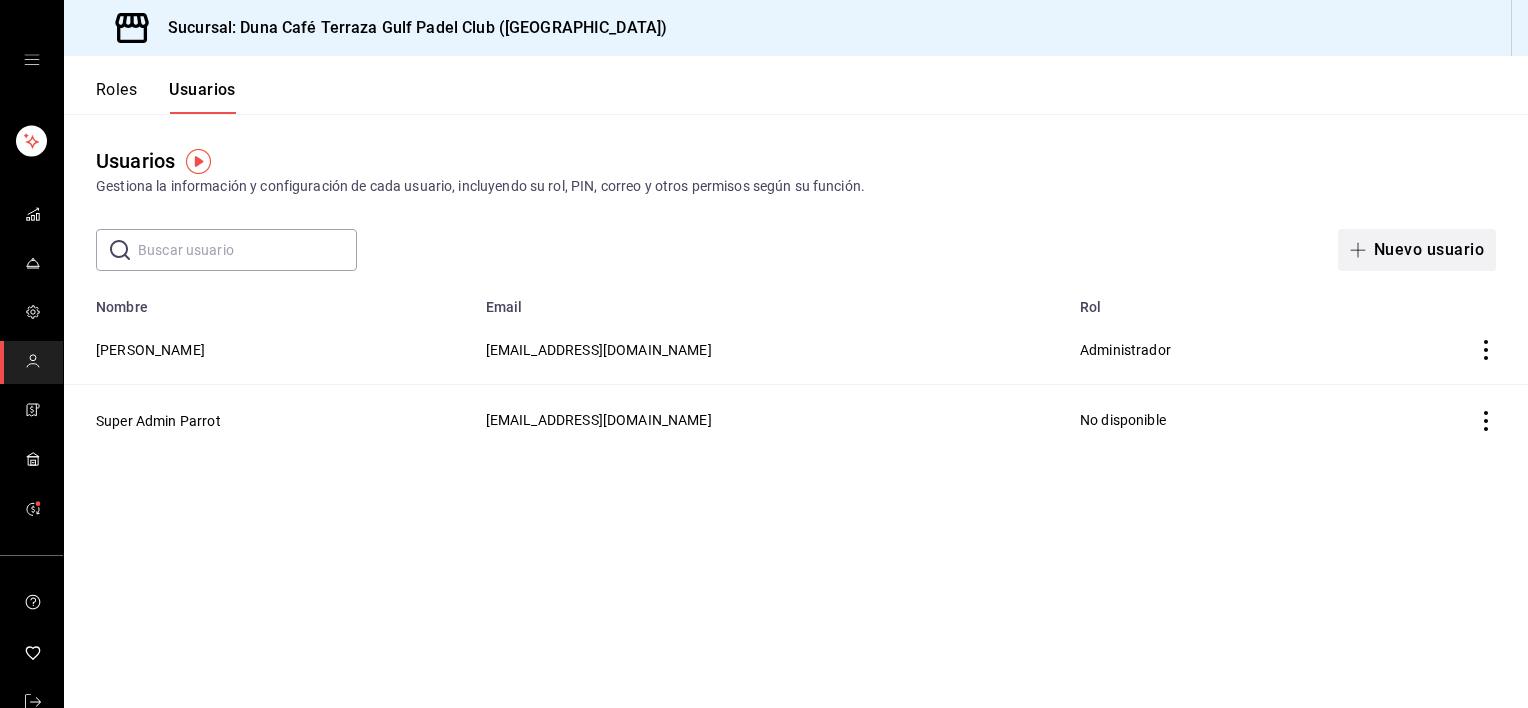 click 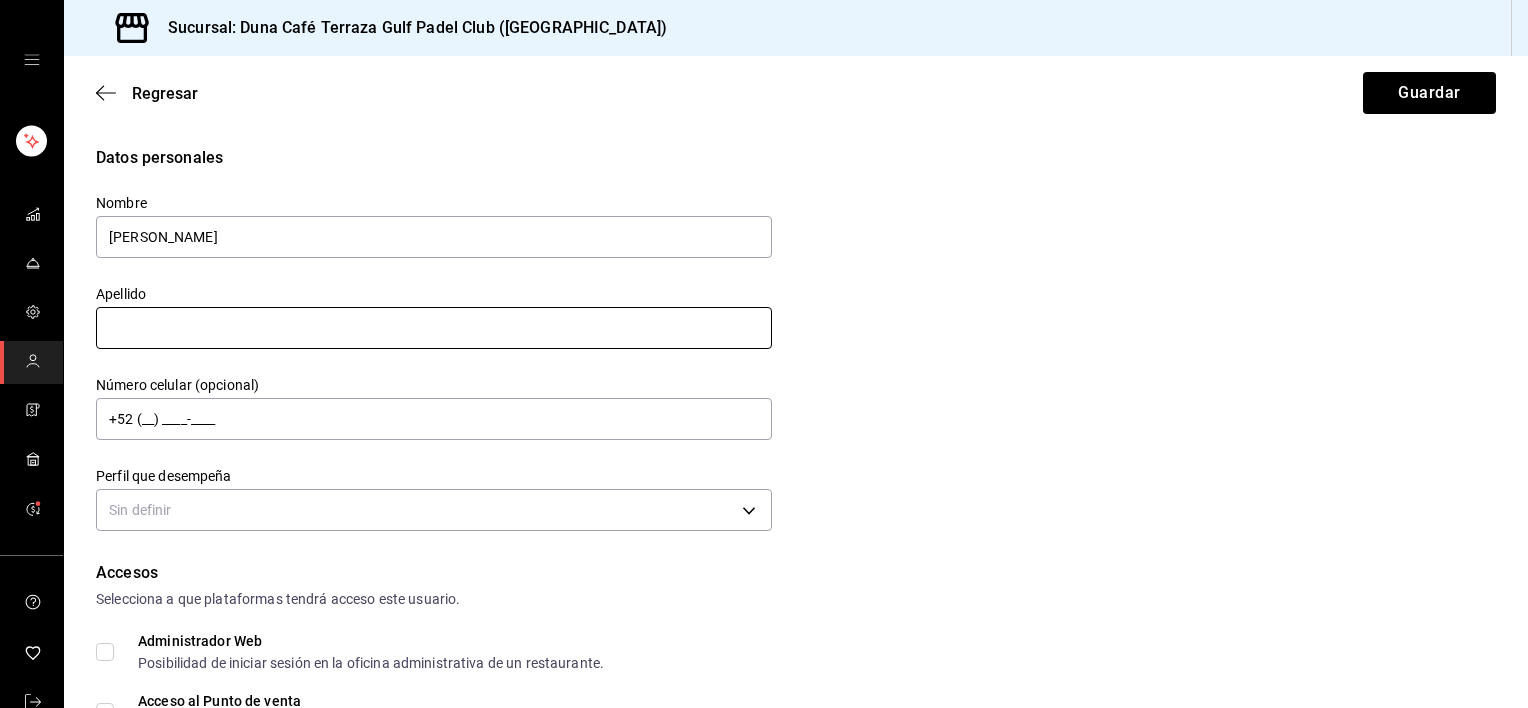 type on "ARLETH DEL CARMEN" 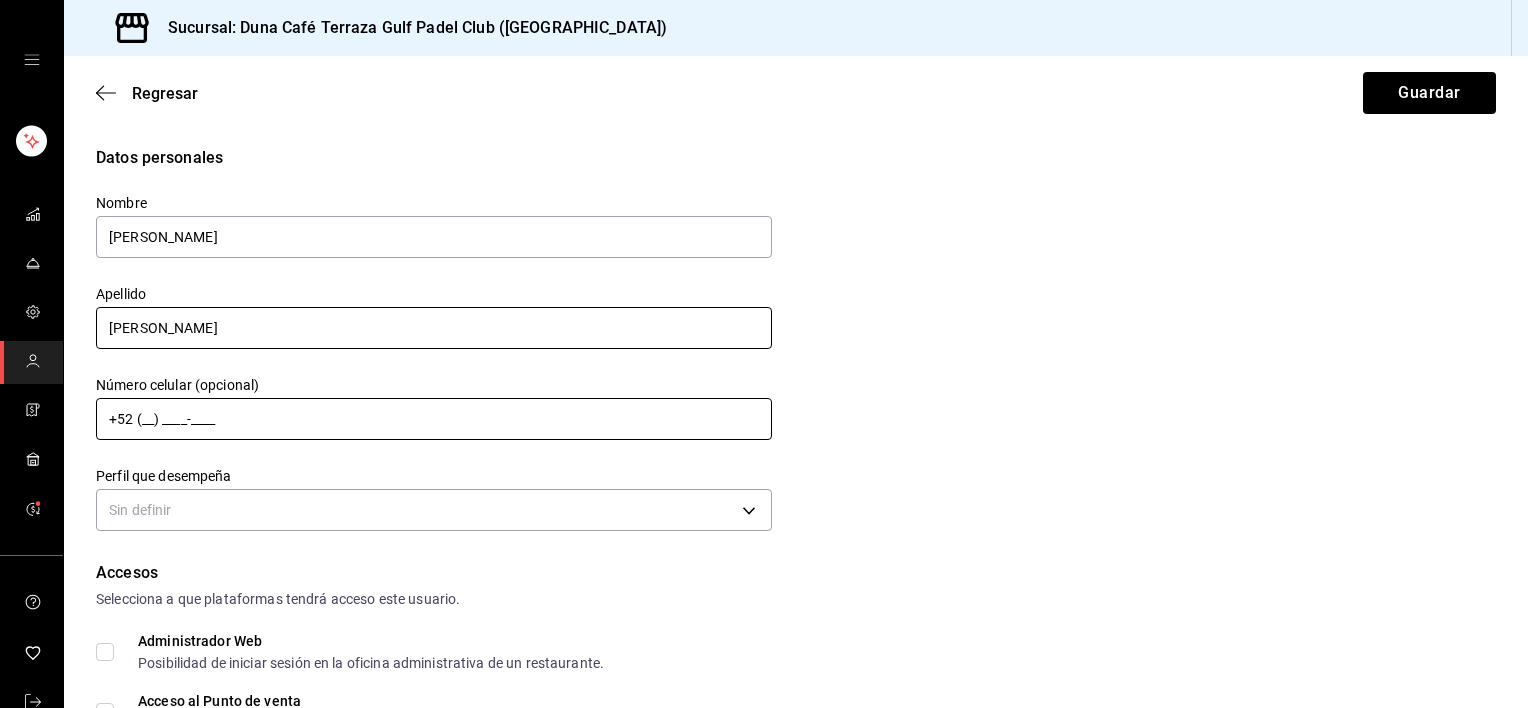 type on "DEHESA DIAZ" 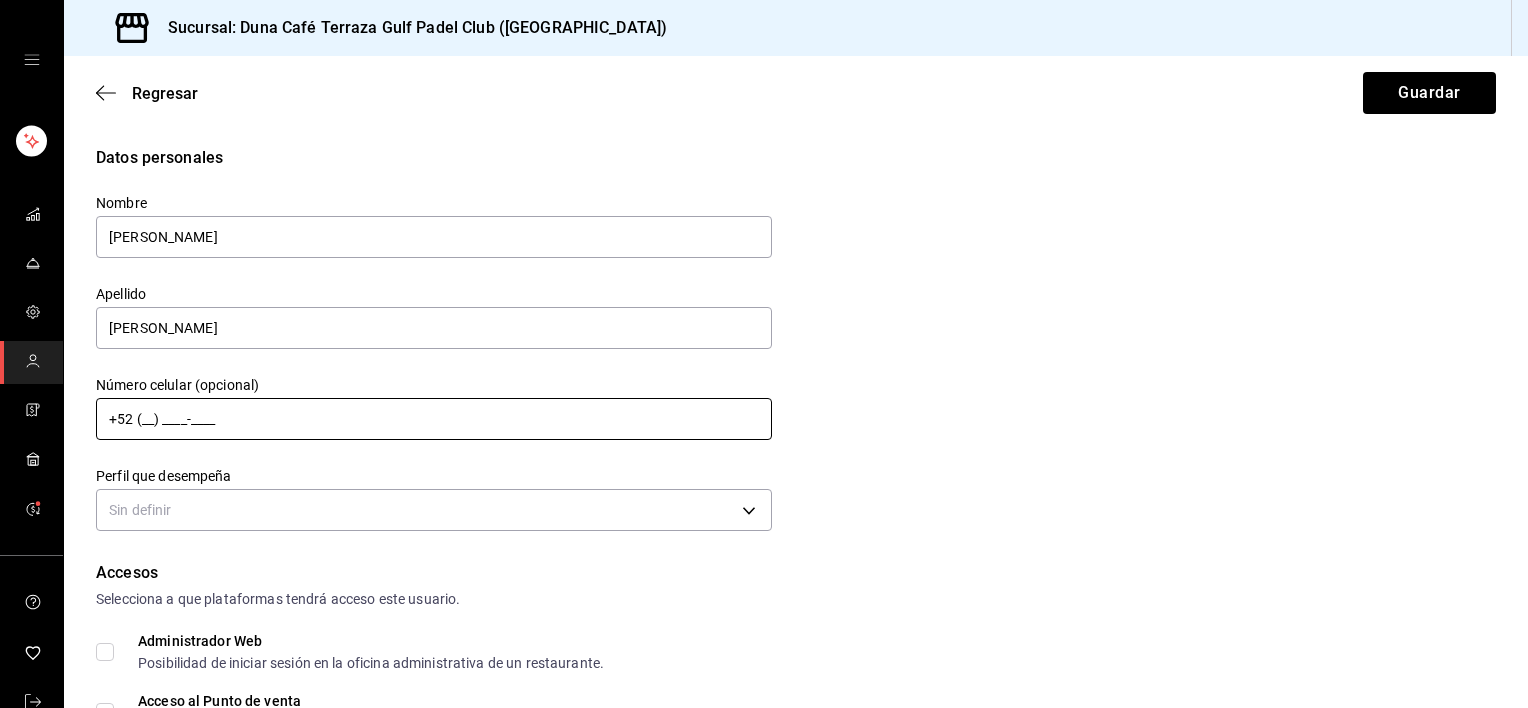 click on "+52 (__) ____-____" at bounding box center (434, 419) 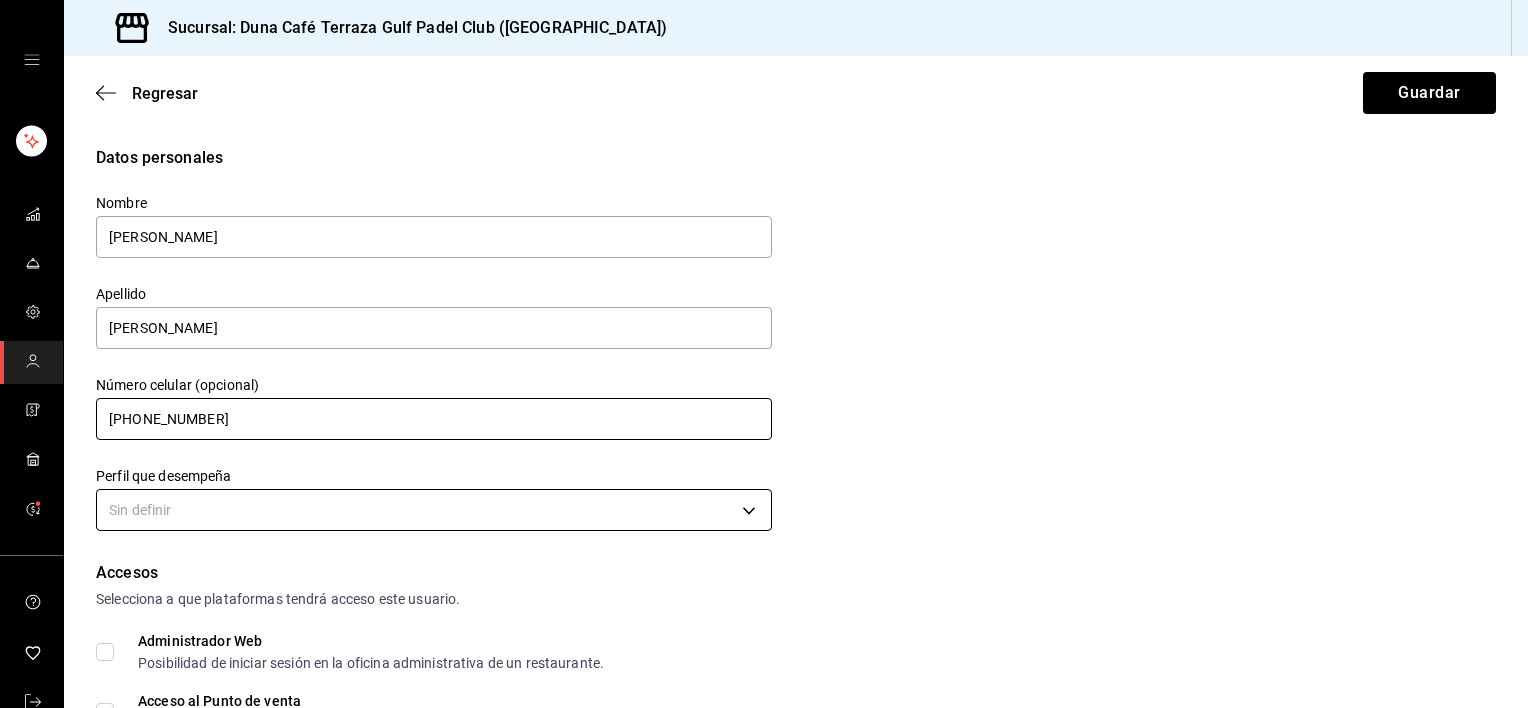 type on "+52 (92) 1103-5223" 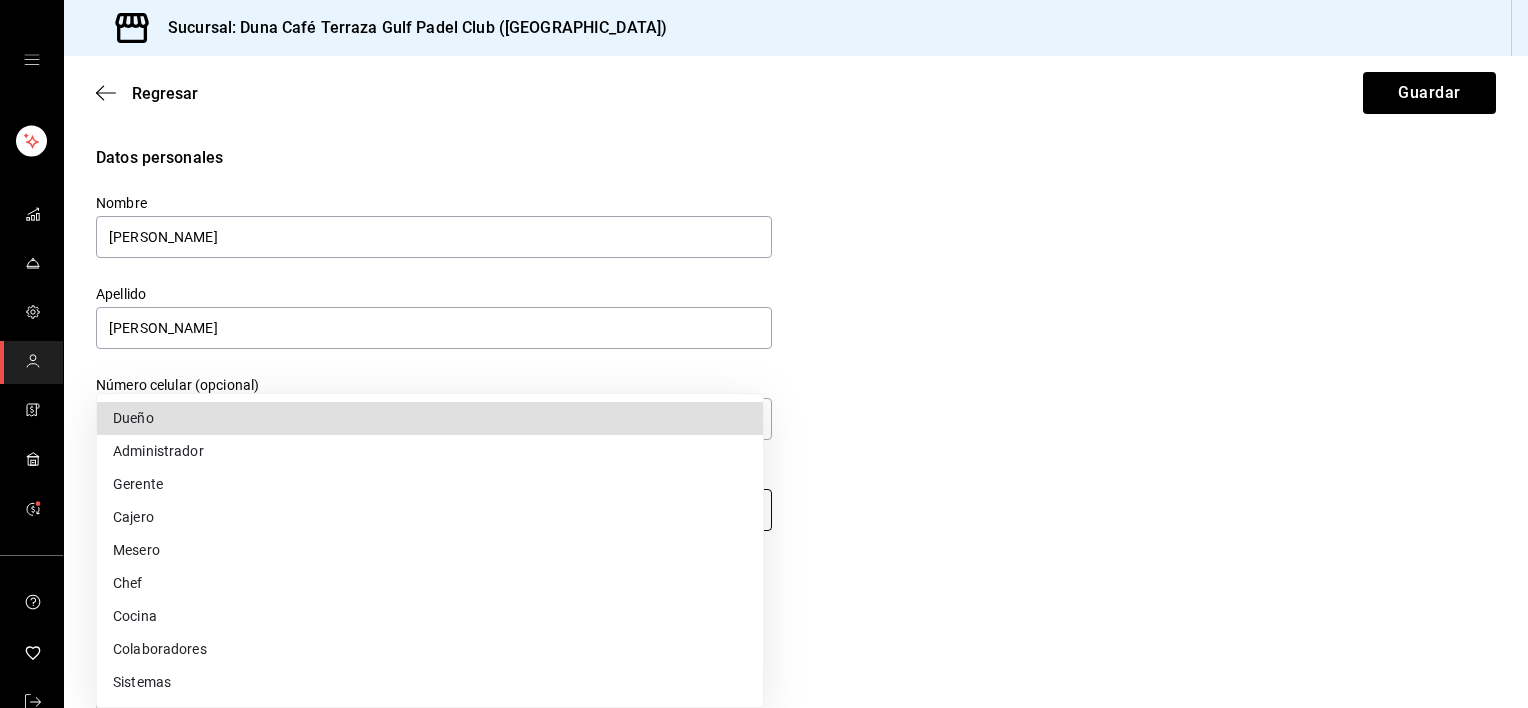 click on "Sucursal: Duna Café Terraza Gulf Padel Club (Veracruz) Regresar Guardar Datos personales Nombre ARLETH DEL CARMEN Apellido DEHESA DIAZ Número celular (opcional) +52 (92) 1103-5223 Perfil que desempeña Sin definir Accesos Selecciona a que plataformas tendrá acceso este usuario. Administrador Web Posibilidad de iniciar sesión en la oficina administrativa de un restaurante.  Acceso al Punto de venta Posibilidad de autenticarse en el POS mediante PIN.  Iniciar sesión en terminal (correo electrónico o QR) Los usuarios podrán iniciar sesión y aceptar términos y condiciones en la terminal. Acceso uso de terminal Los usuarios podrán acceder y utilizar la terminal para visualizar y procesar pagos de sus órdenes. Correo electrónico Se volverá obligatorio al tener ciertos accesos activados. Contraseña Contraseña Repetir contraseña Repetir contraseña PIN Validar PIN ​ Generar PIN automático Notificaciones Selecciona que notificaciones quieres que reciba este usuario. Corte de Caja Roles Ir a video" at bounding box center (764, 354) 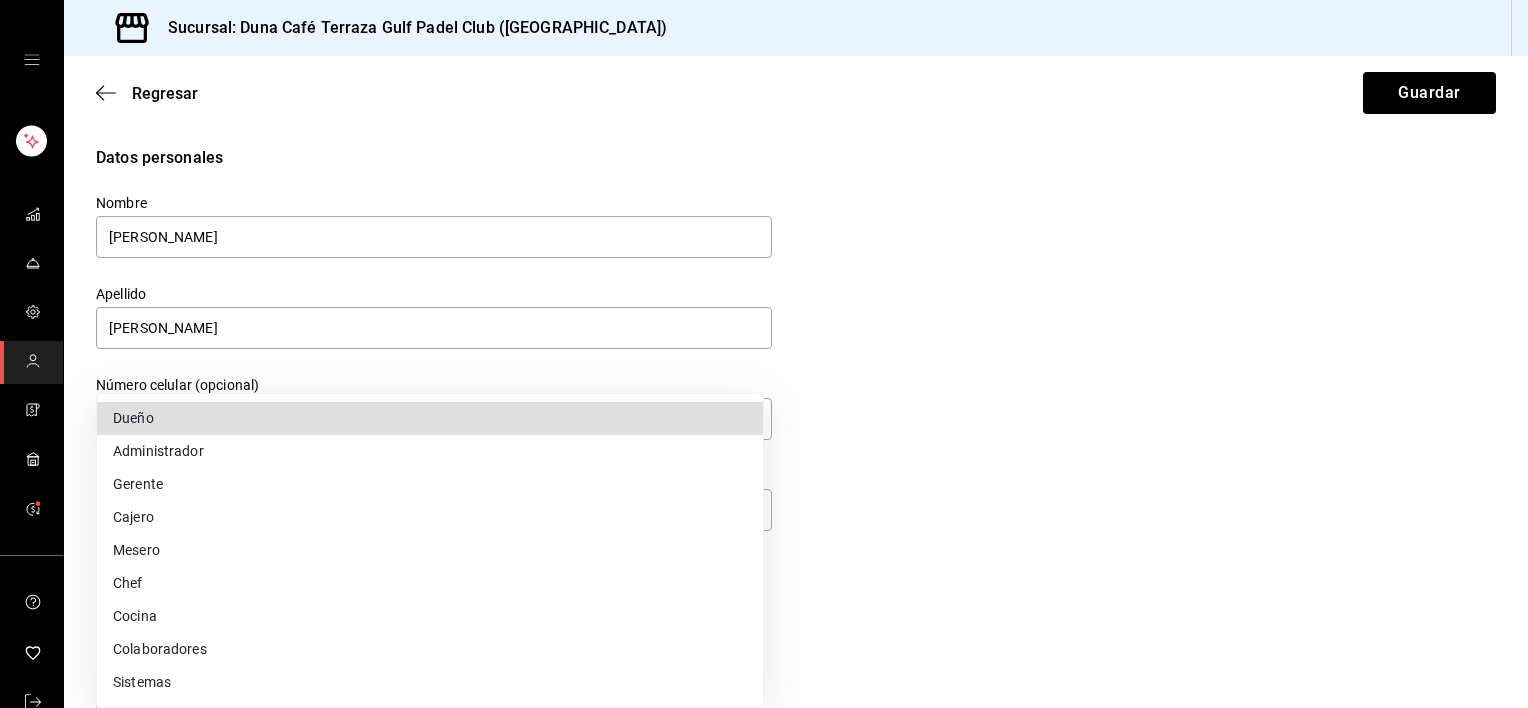 type 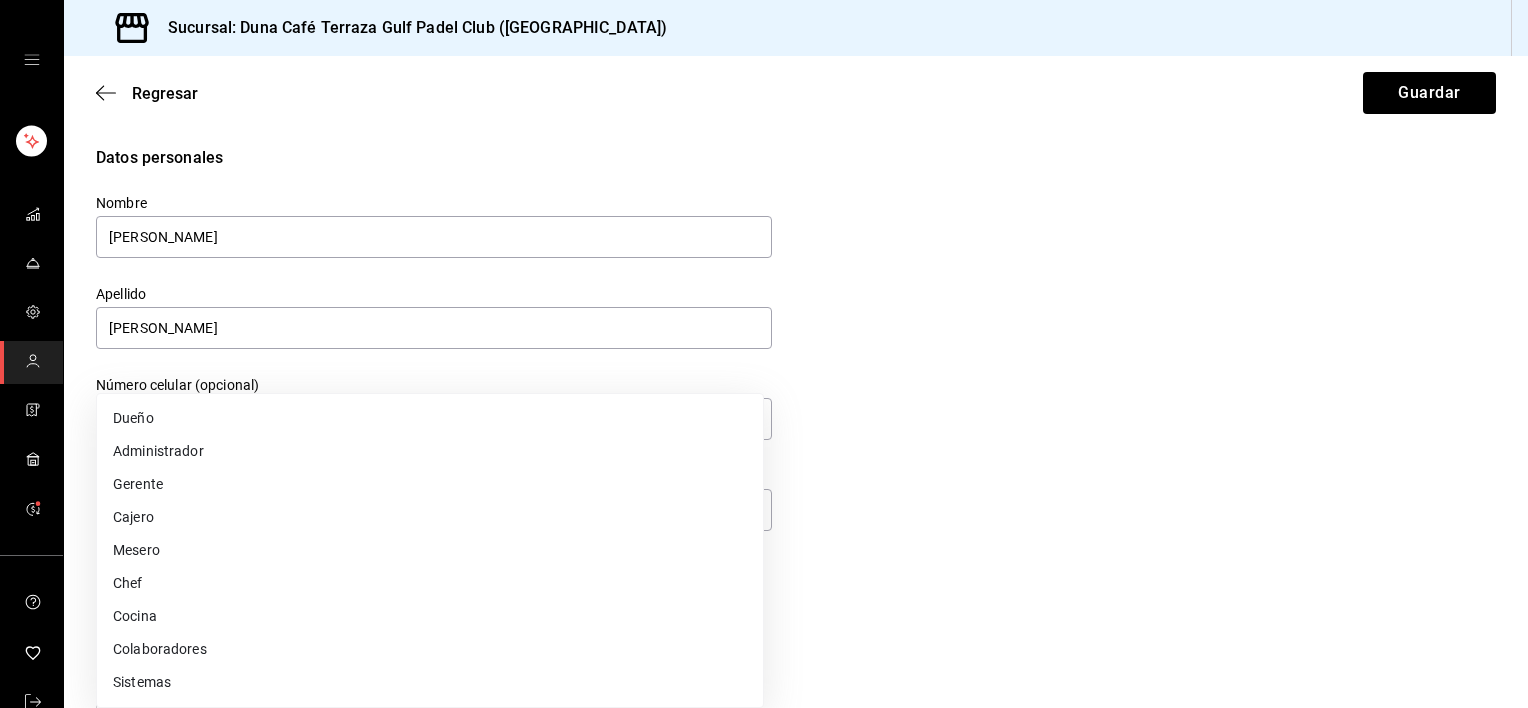 drag, startPoint x: 1521, startPoint y: 226, endPoint x: 1527, endPoint y: 311, distance: 85.2115 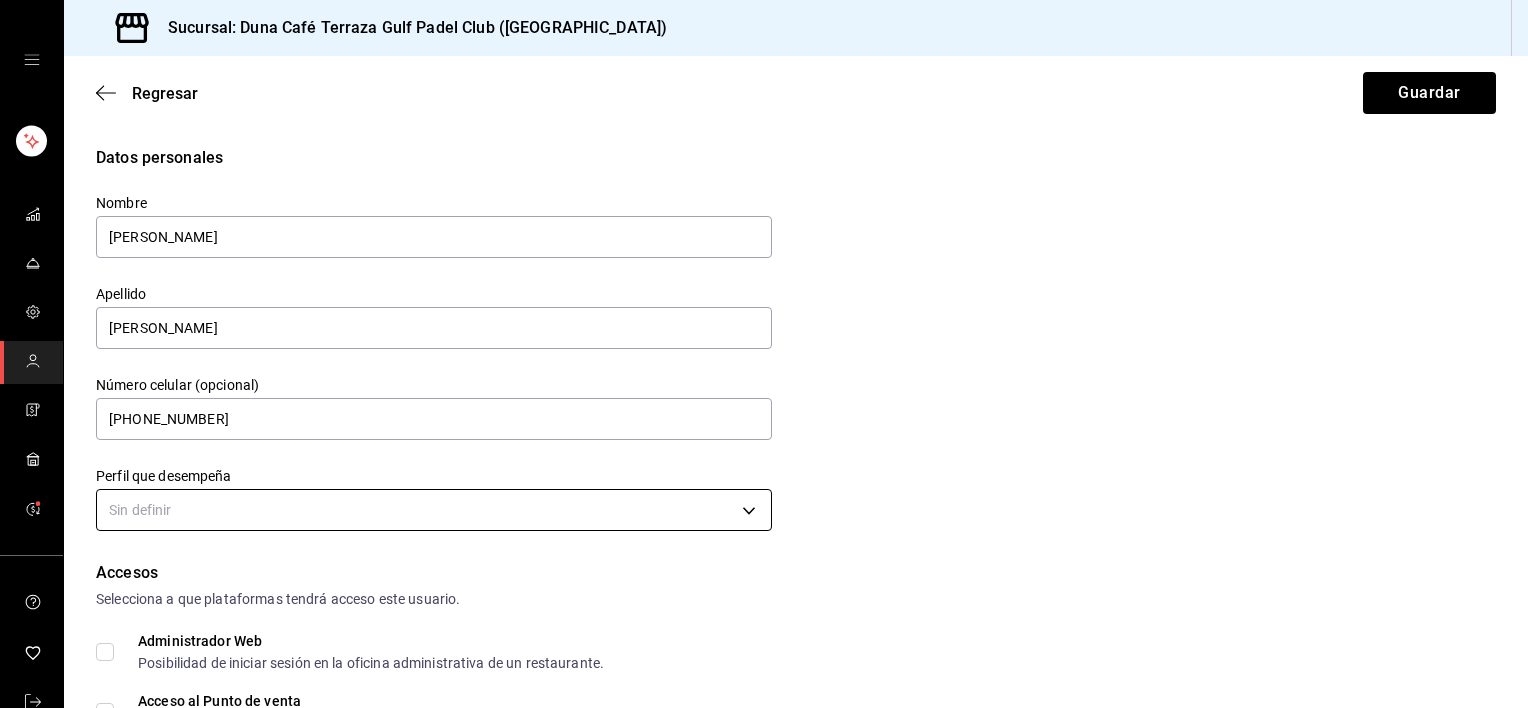click on "Sucursal: Duna Café Terraza Gulf Padel Club (Veracruz) Regresar Guardar Datos personales Nombre ARLETH DEL CARMEN Apellido DEHESA DIAZ Número celular (opcional) +52 (92) 1103-5223 Perfil que desempeña Sin definir Accesos Selecciona a que plataformas tendrá acceso este usuario. Administrador Web Posibilidad de iniciar sesión en la oficina administrativa de un restaurante.  Acceso al Punto de venta Posibilidad de autenticarse en el POS mediante PIN.  Iniciar sesión en terminal (correo electrónico o QR) Los usuarios podrán iniciar sesión y aceptar términos y condiciones en la terminal. Acceso uso de terminal Los usuarios podrán acceder y utilizar la terminal para visualizar y procesar pagos de sus órdenes. Correo electrónico Se volverá obligatorio al tener ciertos accesos activados. Contraseña Contraseña Repetir contraseña Repetir contraseña PIN Validar PIN ​ Generar PIN automático Notificaciones Selecciona que notificaciones quieres que reciba este usuario. Corte de Caja Roles Ir a video" at bounding box center (764, 354) 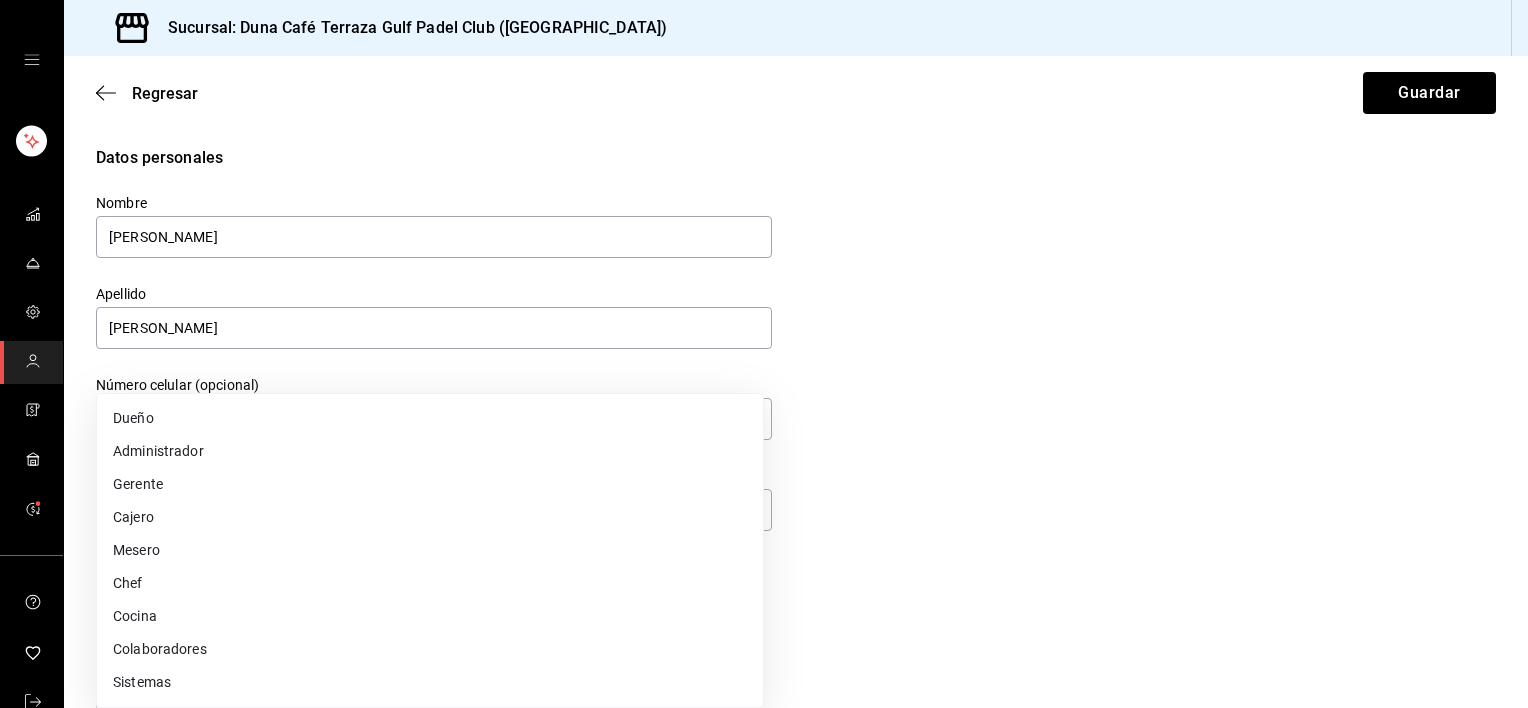 click on "Colaboradores" at bounding box center [430, 649] 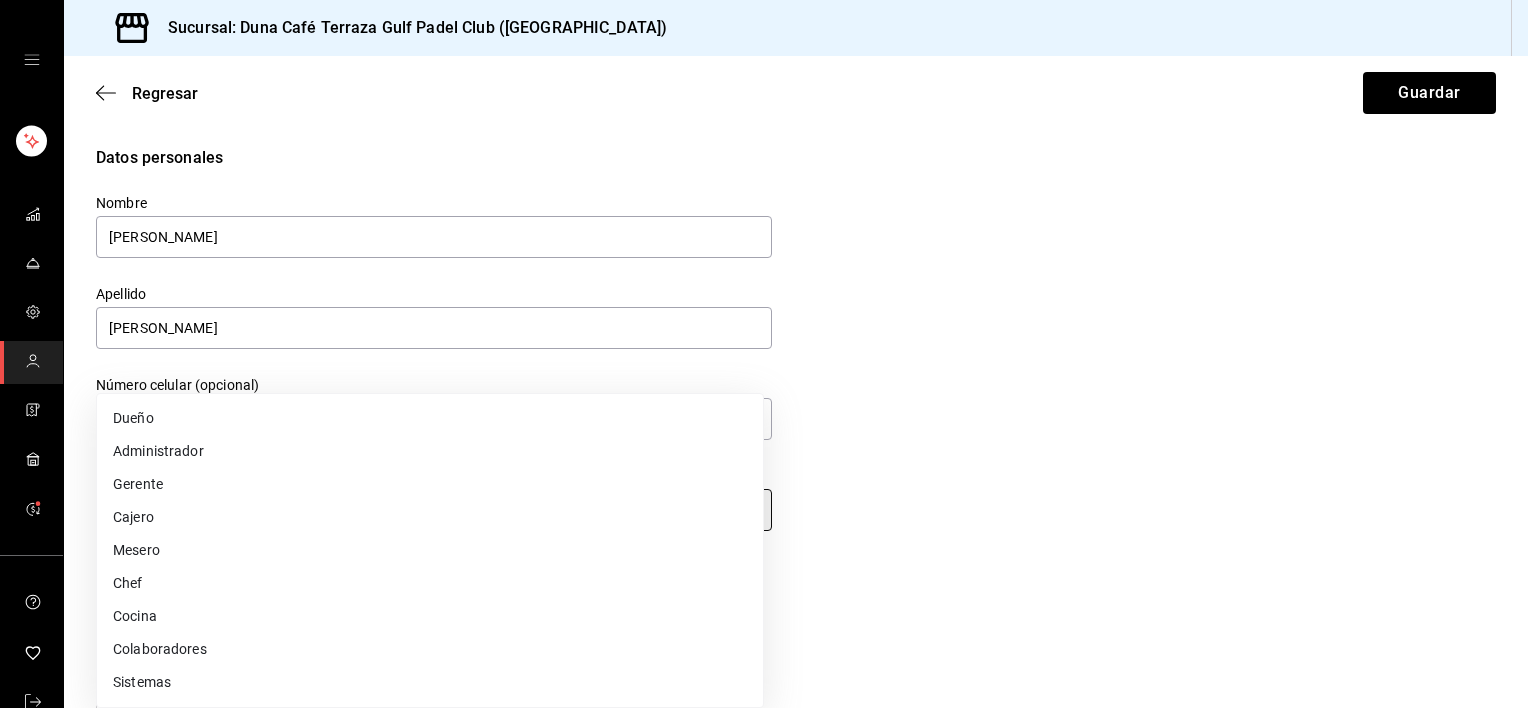 type on "STAFF" 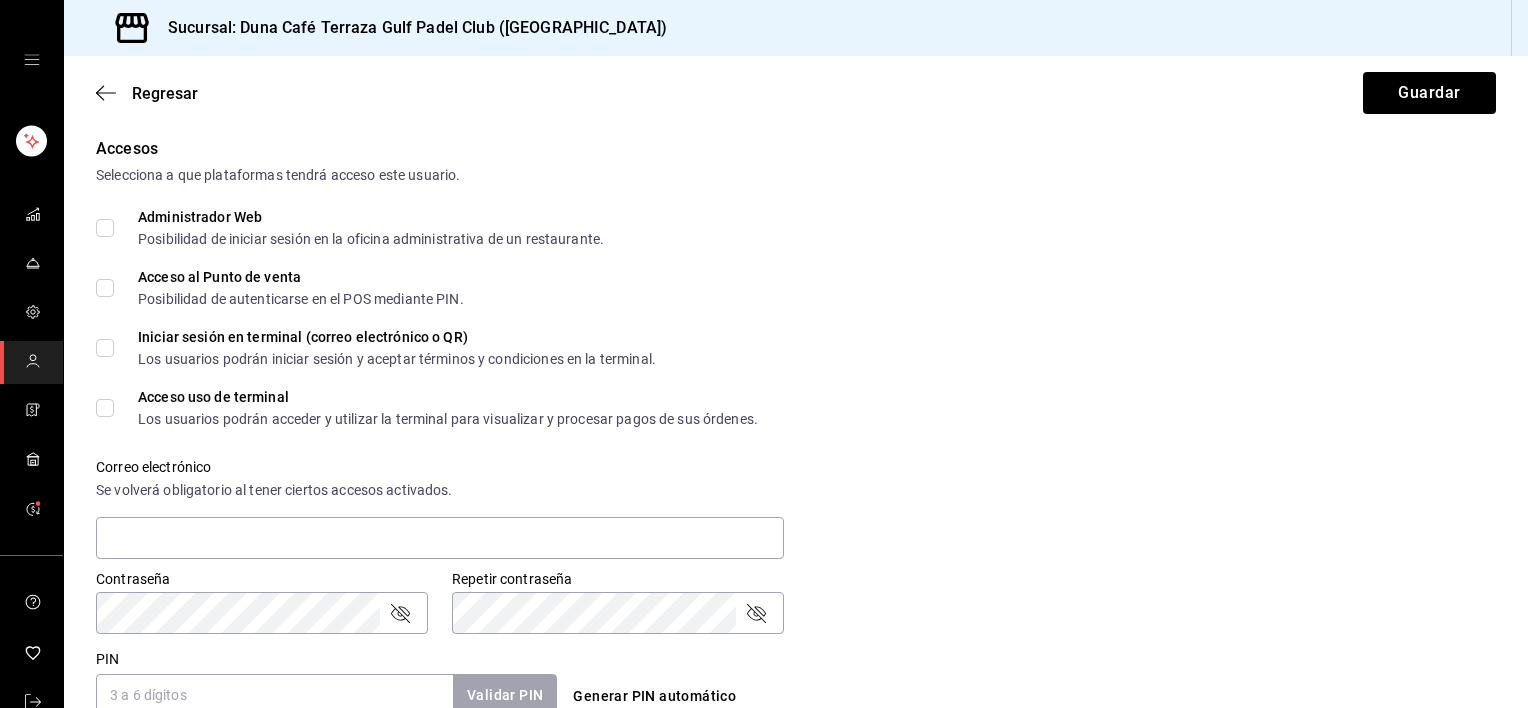scroll, scrollTop: 446, scrollLeft: 0, axis: vertical 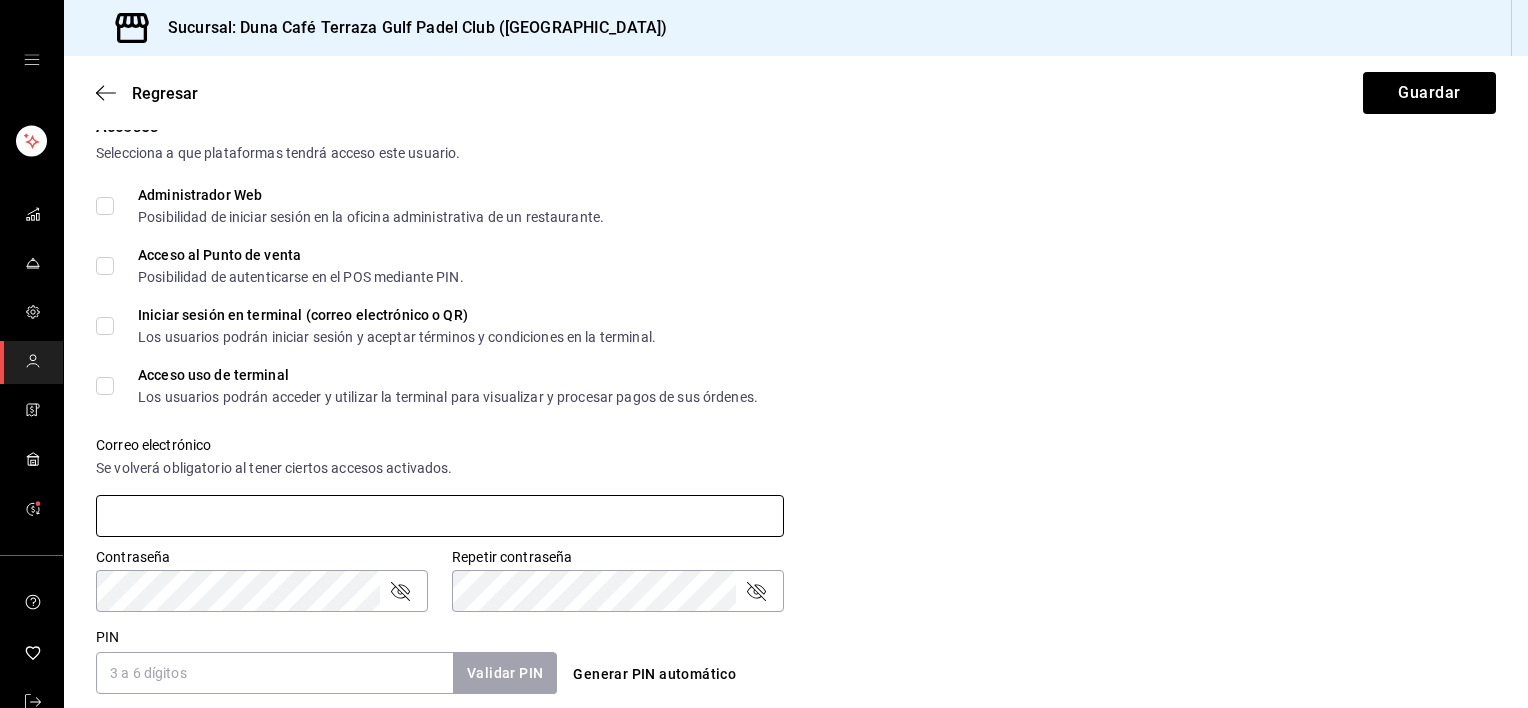 click at bounding box center [440, 516] 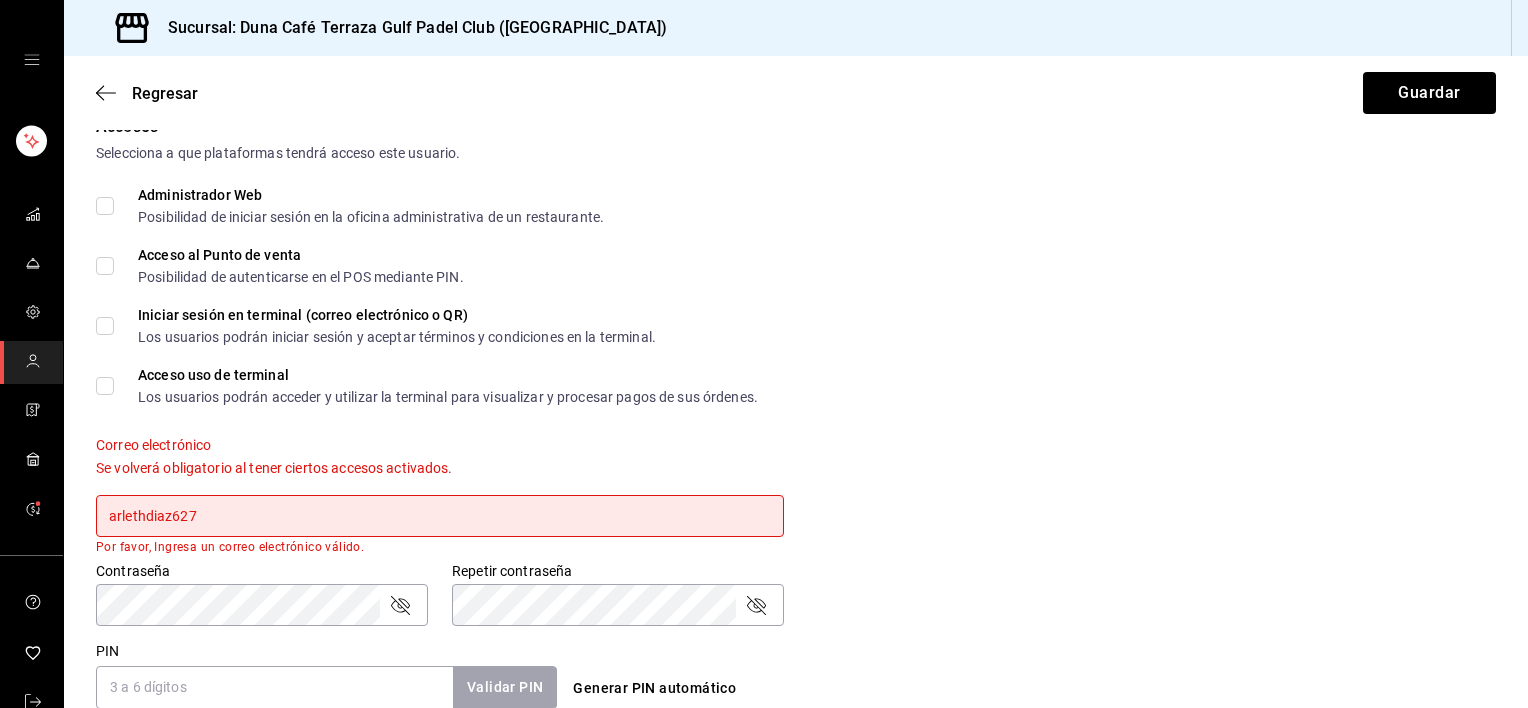 paste on "@" 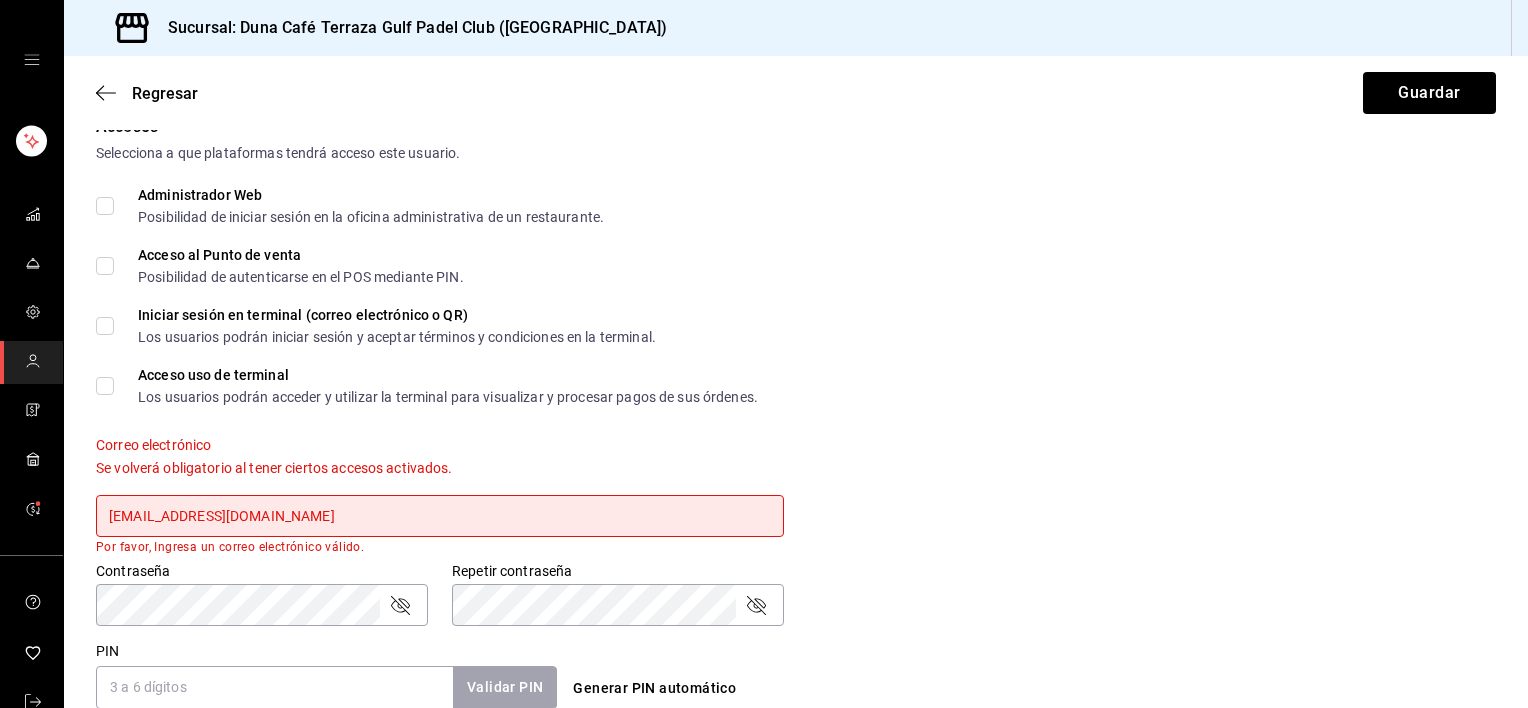 type on "arlethdiaz627@gmail.com" 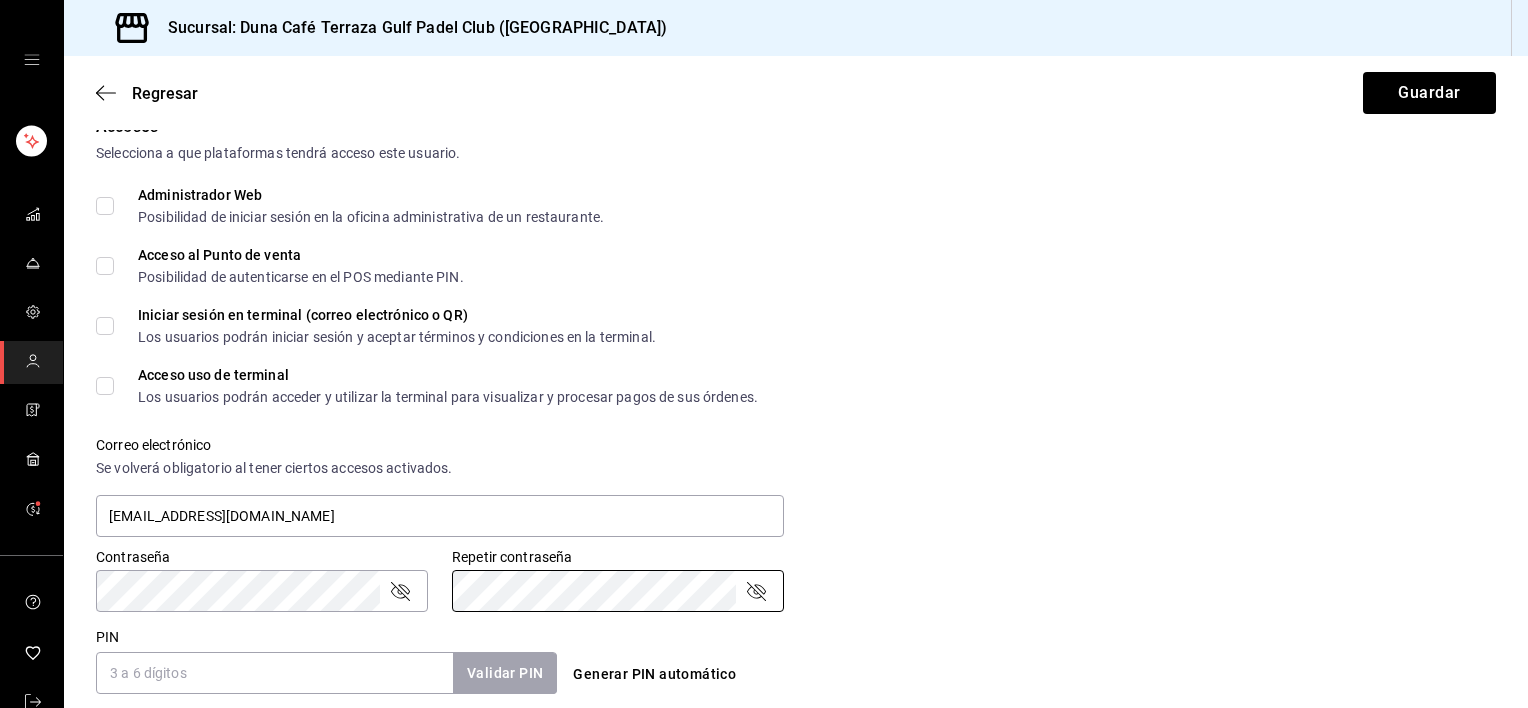 click on "PIN" at bounding box center (274, 673) 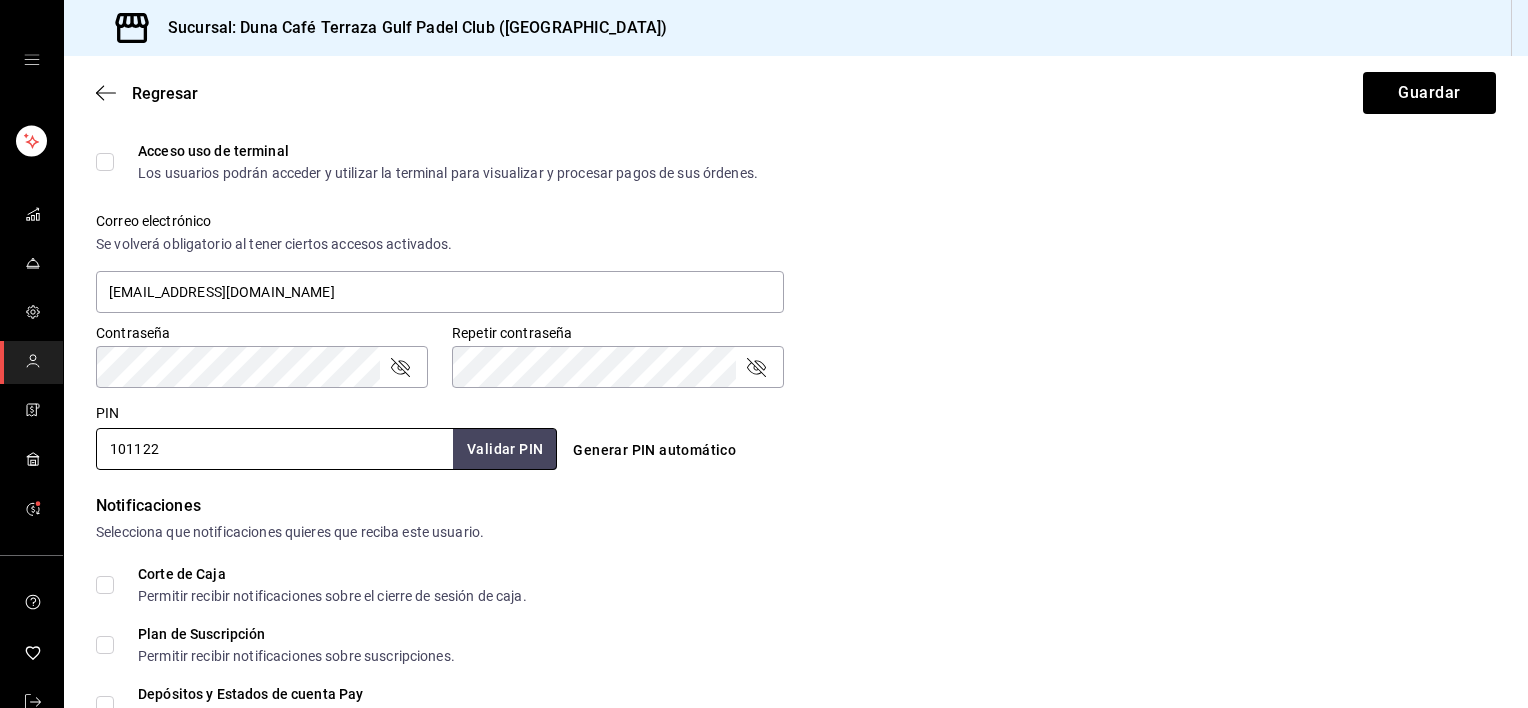 scroll, scrollTop: 672, scrollLeft: 0, axis: vertical 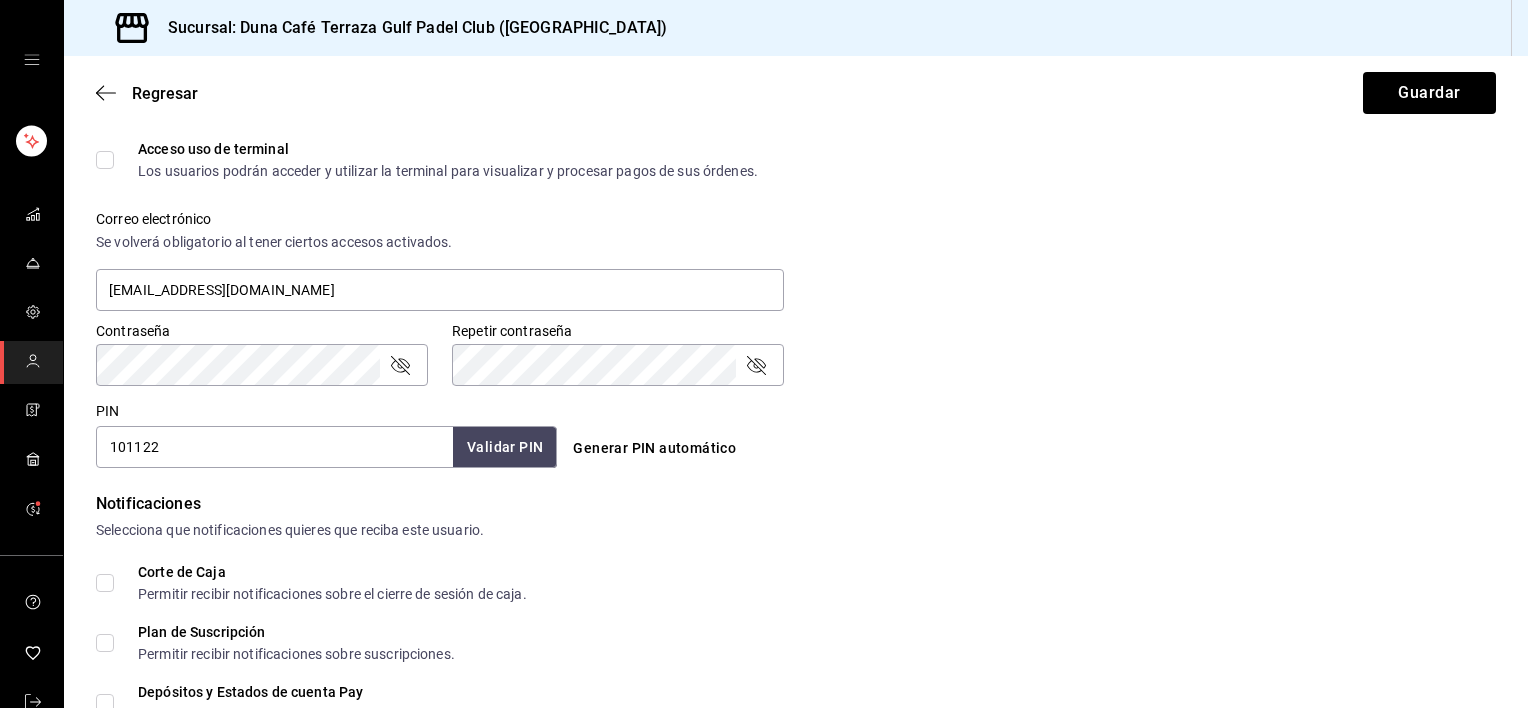 type on "101122" 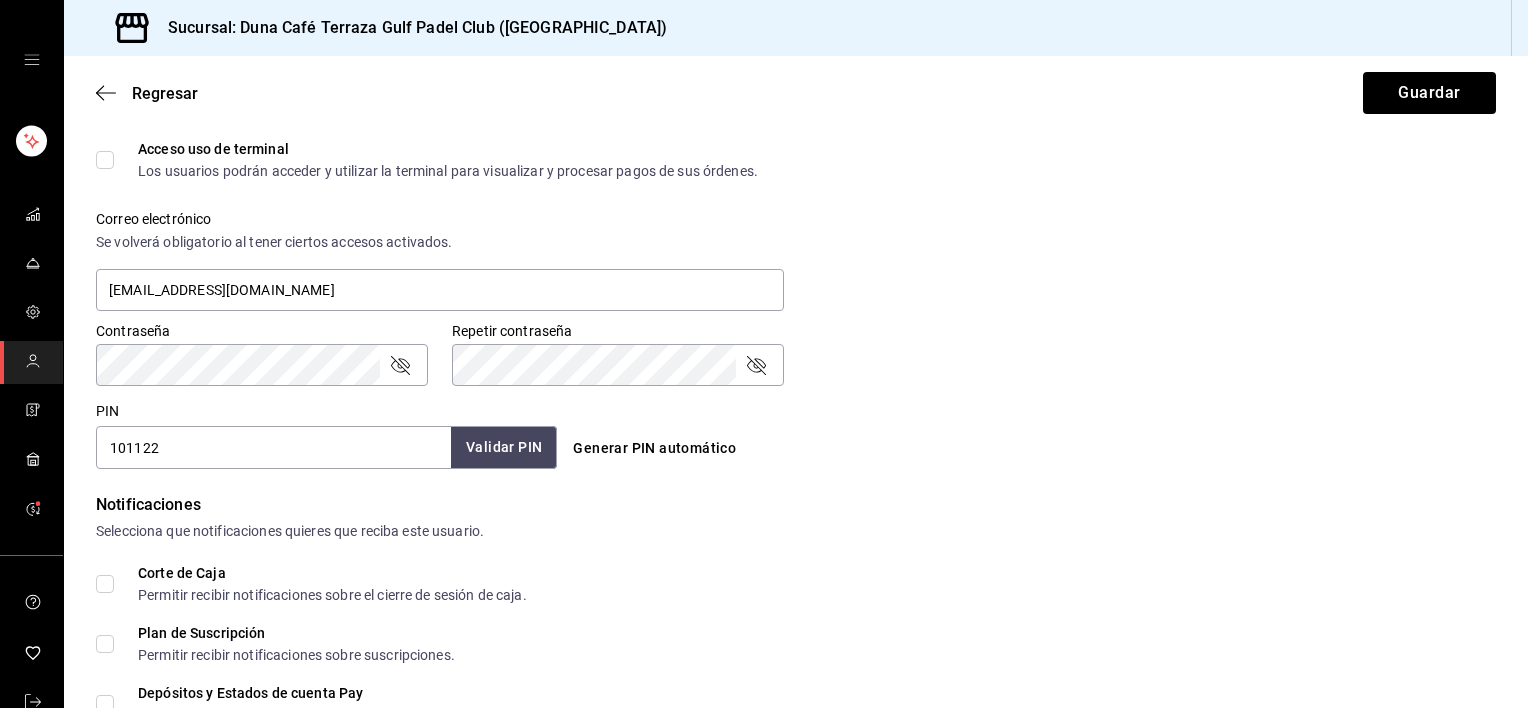 click on "Validar PIN" at bounding box center [504, 447] 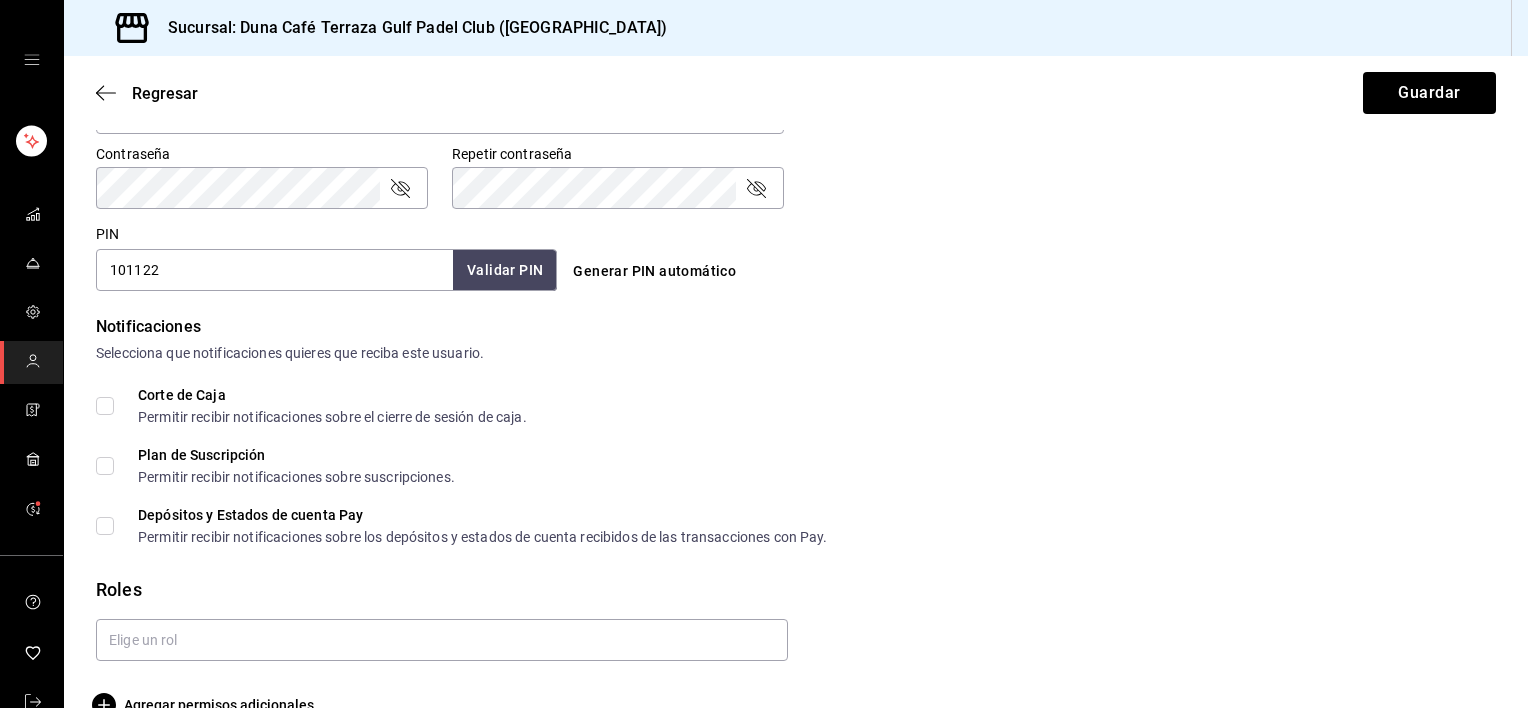 scroll, scrollTop: 890, scrollLeft: 0, axis: vertical 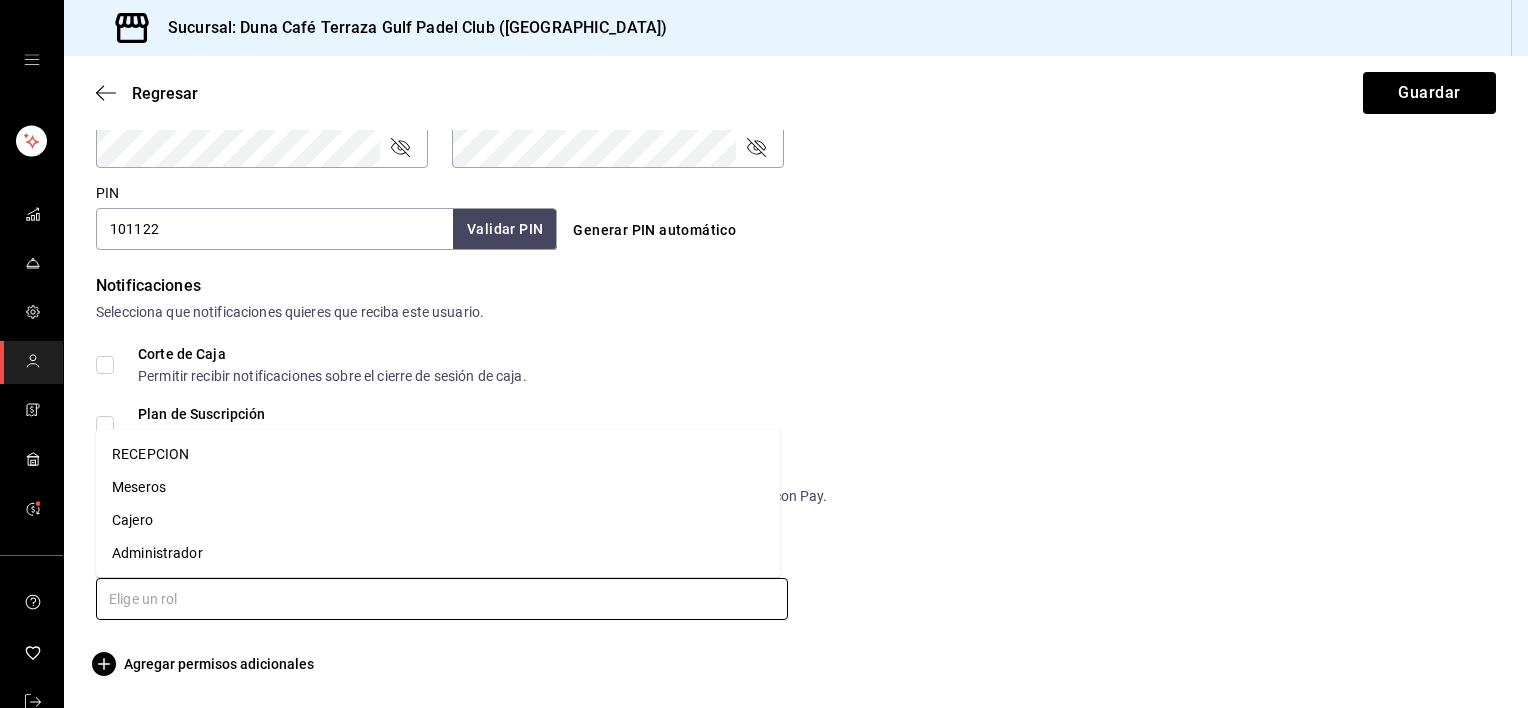 click at bounding box center (442, 599) 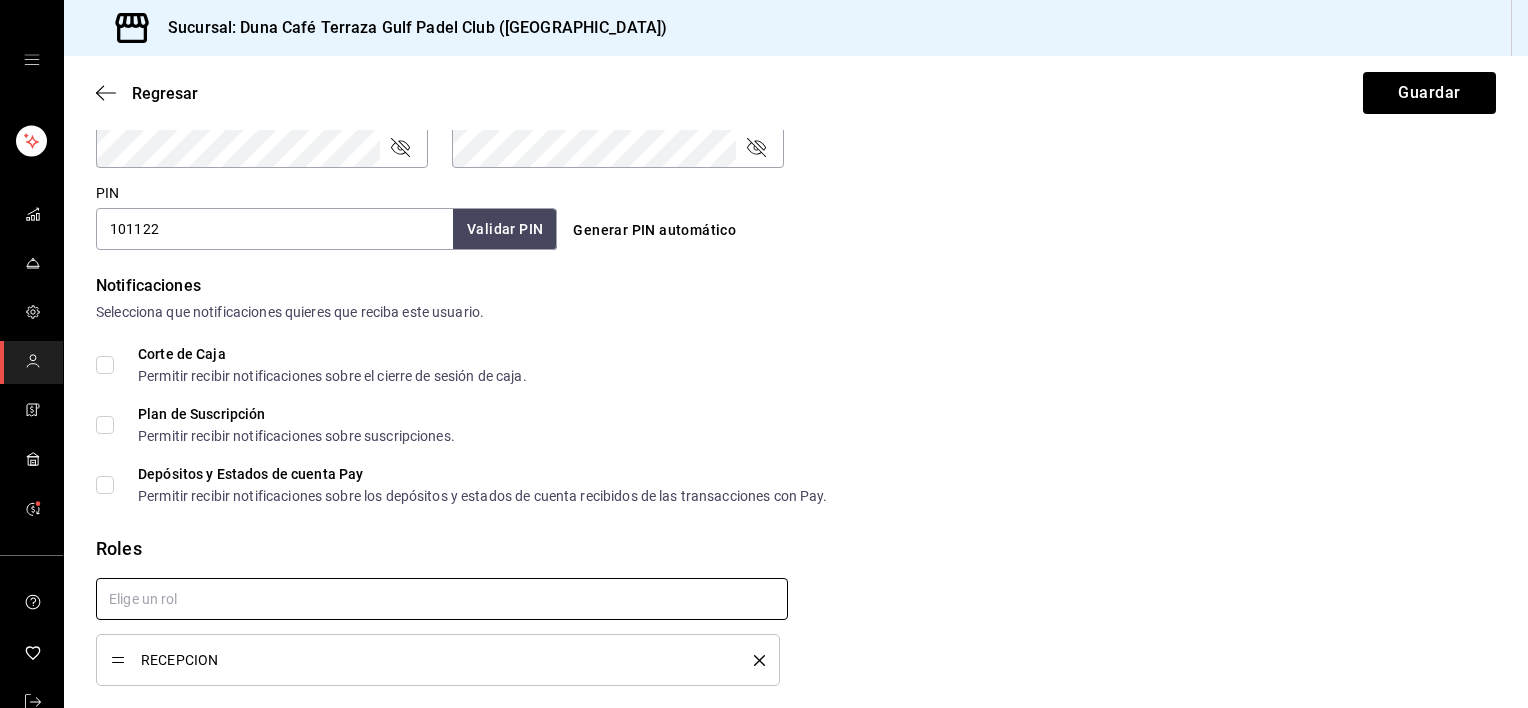 scroll, scrollTop: 956, scrollLeft: 0, axis: vertical 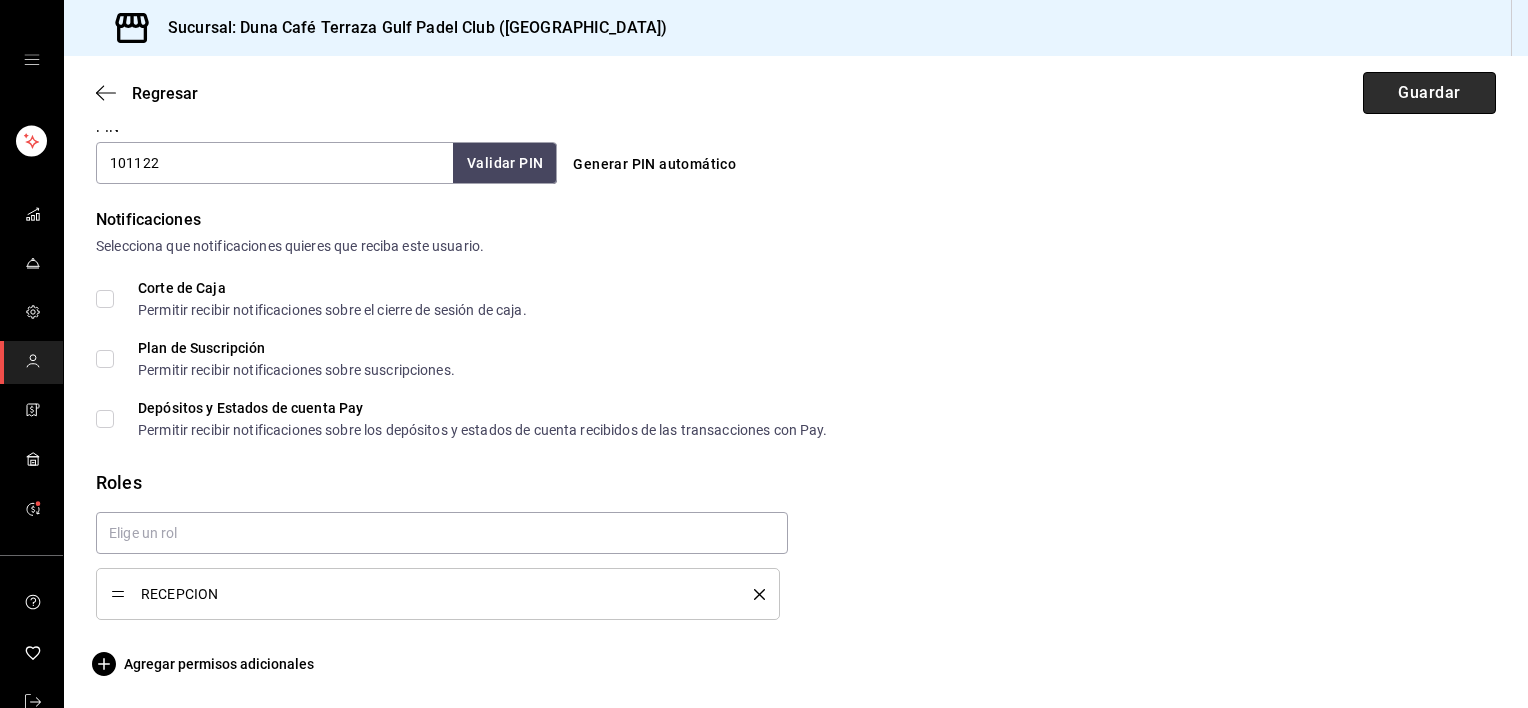click on "Guardar" at bounding box center (1429, 93) 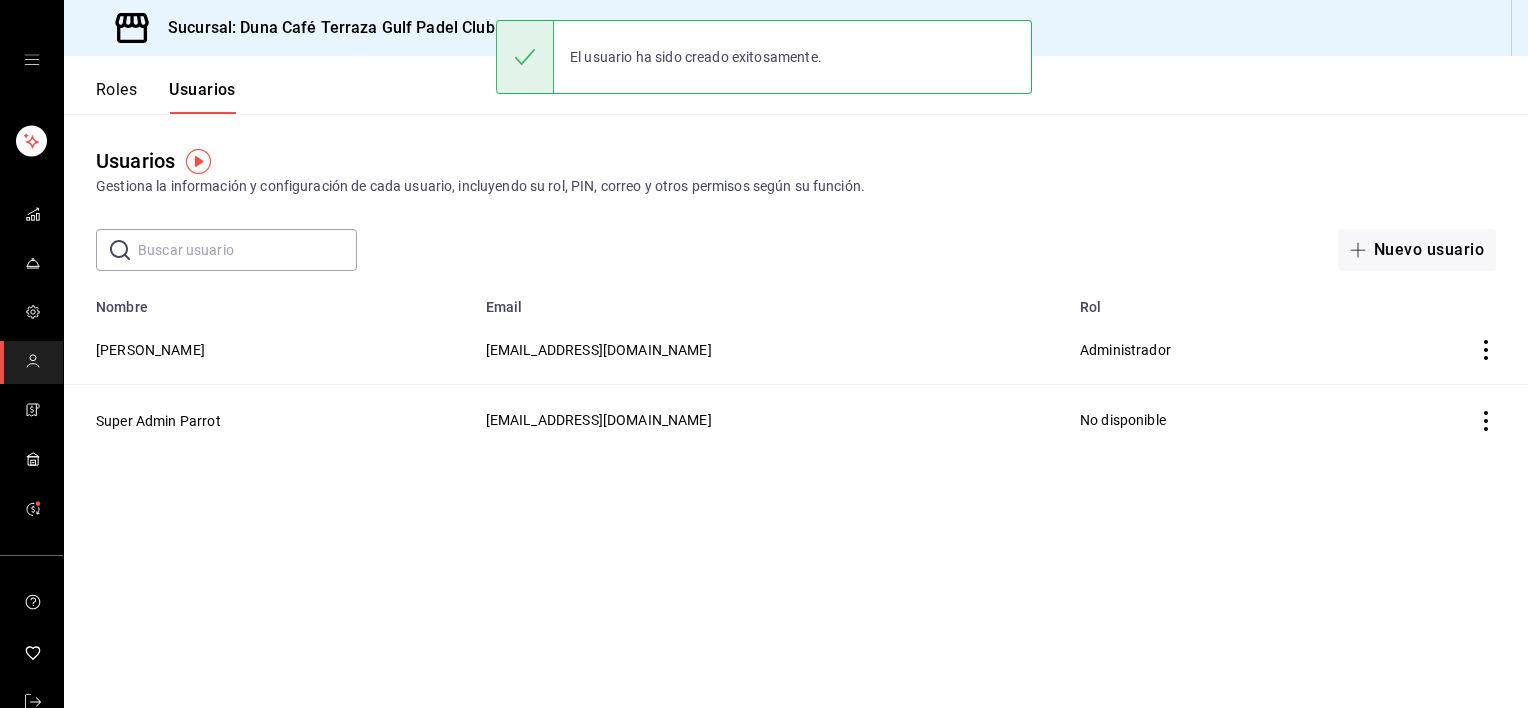 scroll, scrollTop: 0, scrollLeft: 0, axis: both 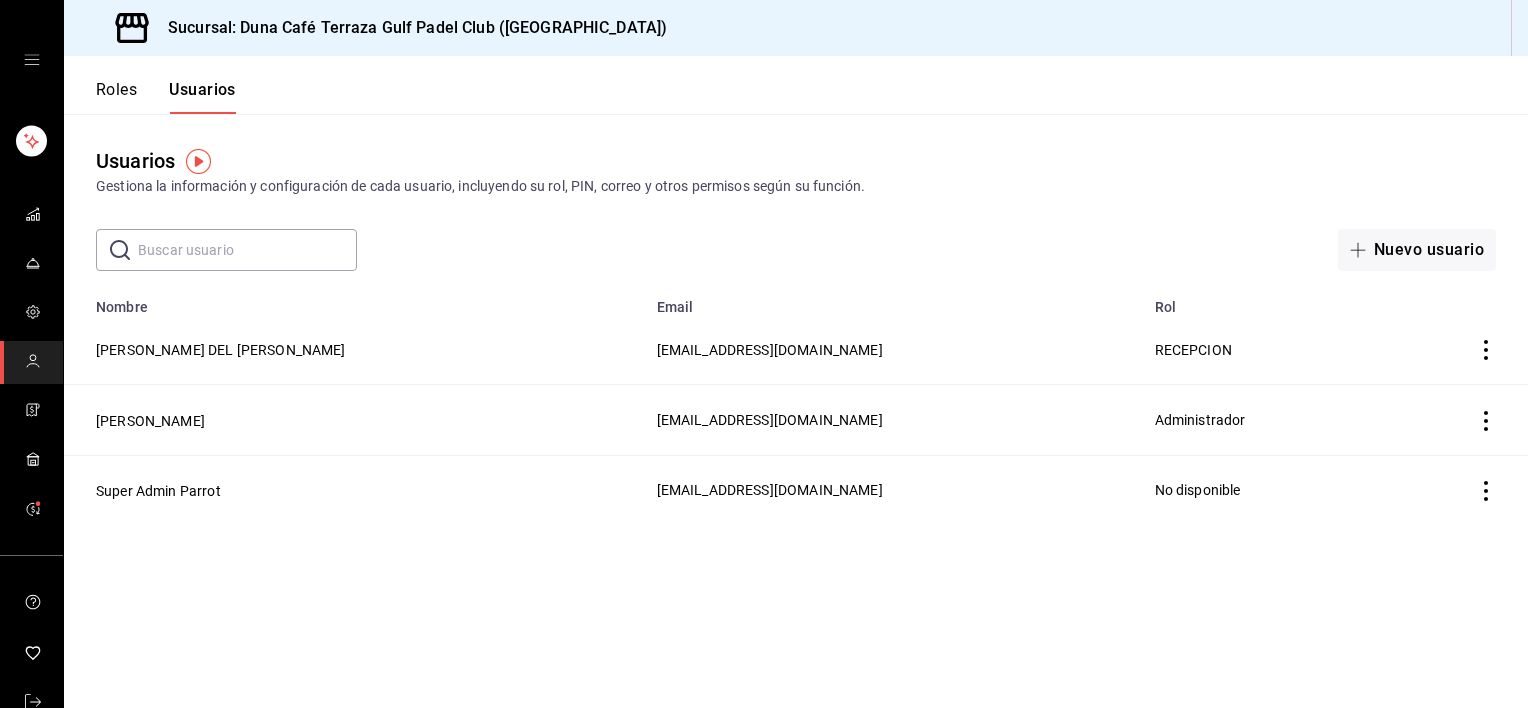 click on "Usuarios Gestiona la información y configuración de cada usuario, incluyendo su rol, PIN, correo y otros permisos según su función. ​ ​ Nuevo usuario Lo sentimos, no pudimos cargar la lista de usuarios. Reintentar Nombre Email Rol ARLETH DEL CARMEN DEHESA DIAZ arlethdiaz627@gmail.com RECEPCION Yessica Nuñez Manuel yessinm2105@gmail.com Administrador Super Admin Parrot dunacafeterraza@veracruz.com No disponible" at bounding box center [796, 411] 